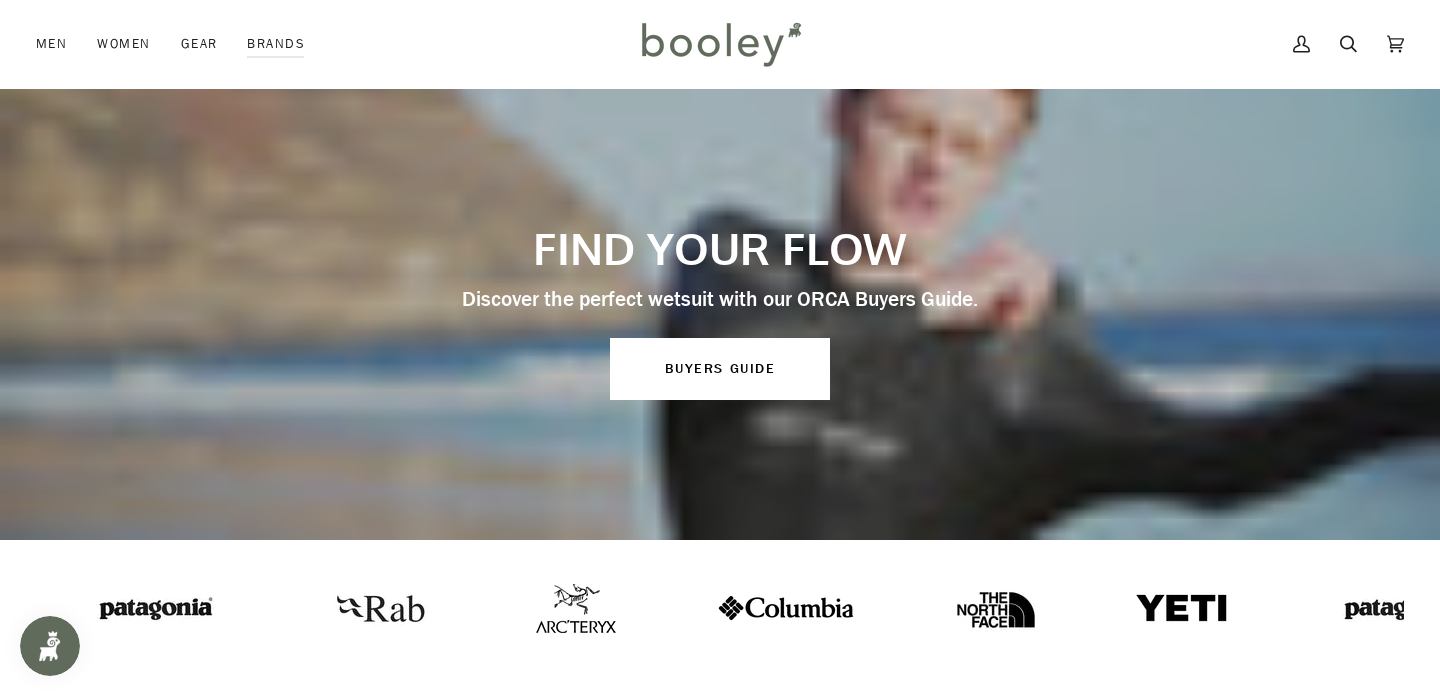 scroll, scrollTop: 59, scrollLeft: 0, axis: vertical 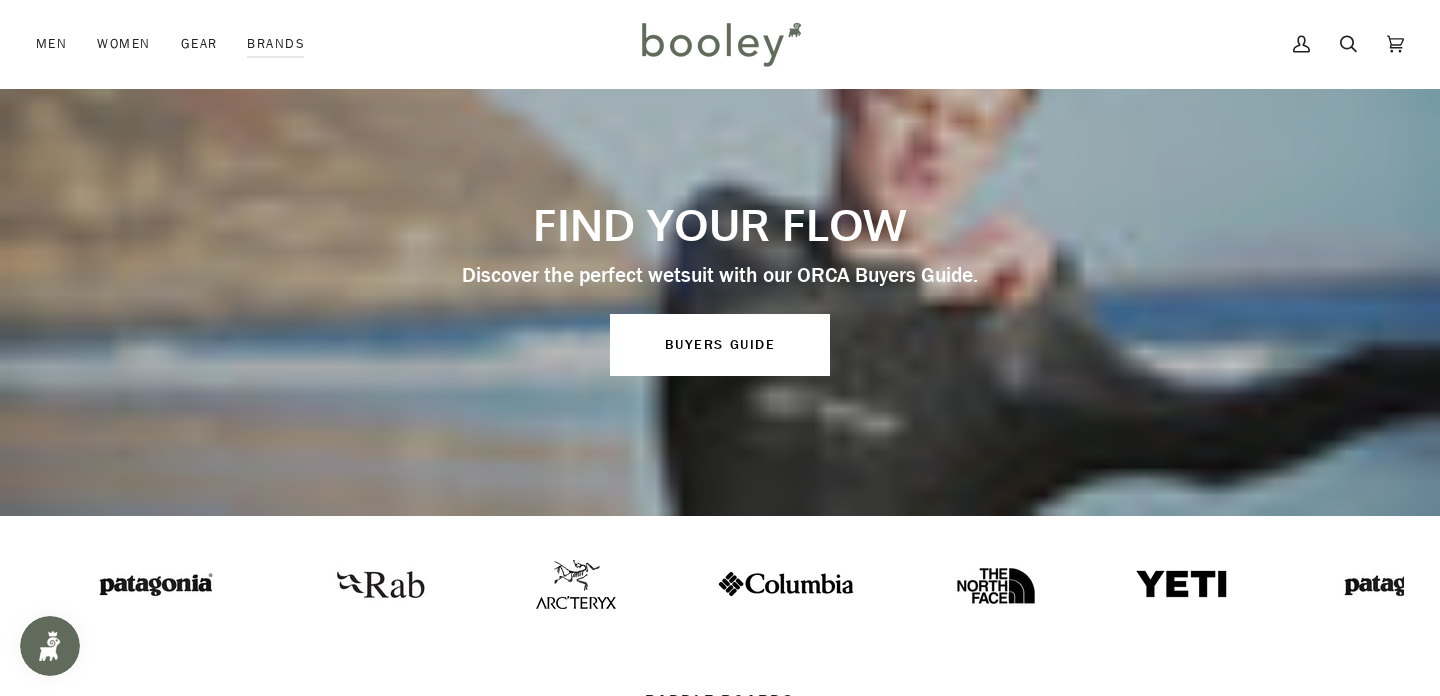 click at bounding box center (1183, 584) 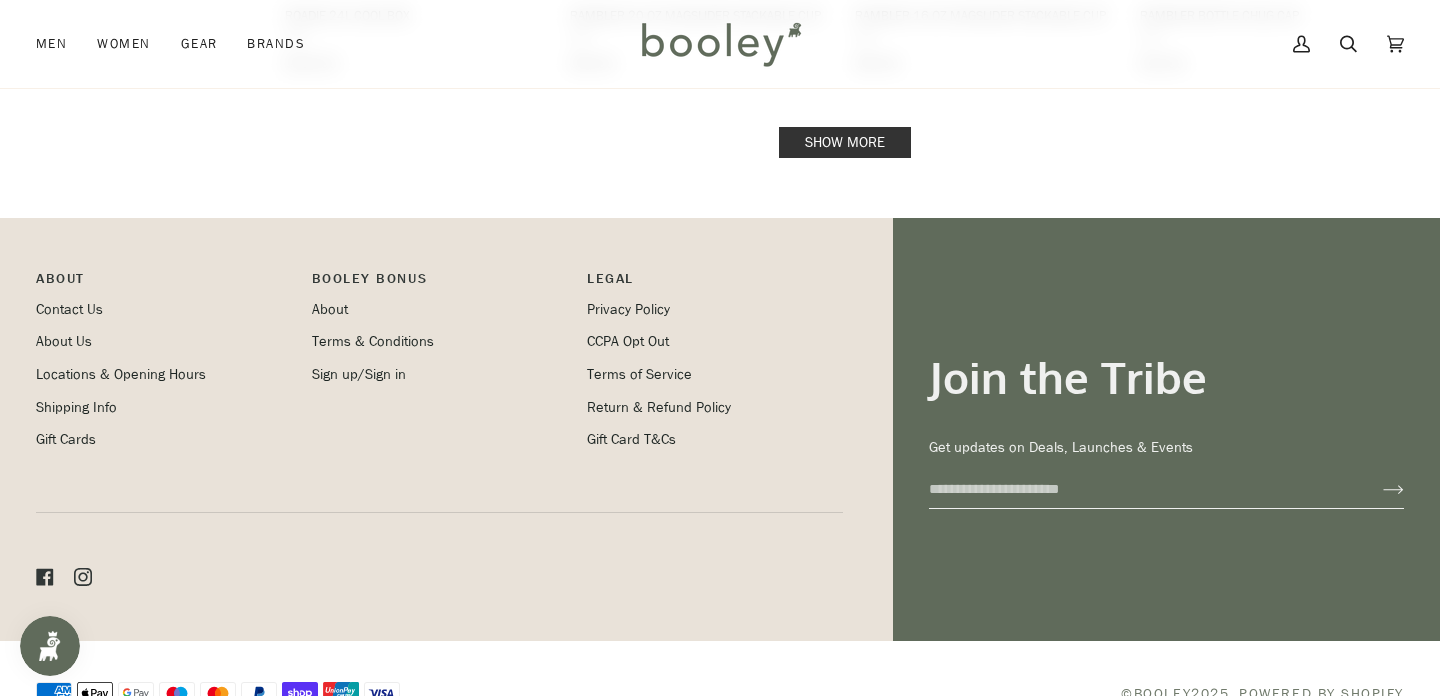 scroll, scrollTop: 2331, scrollLeft: 0, axis: vertical 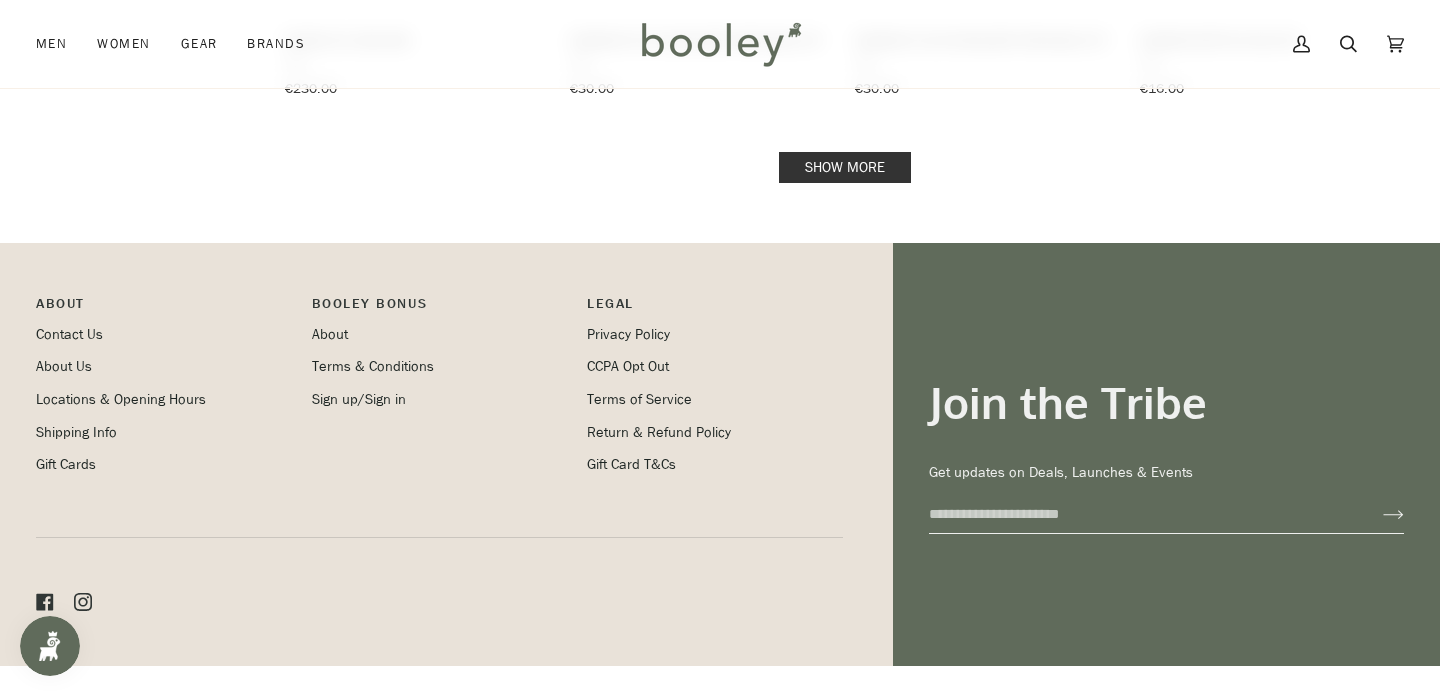 click on "Show more" at bounding box center (845, 167) 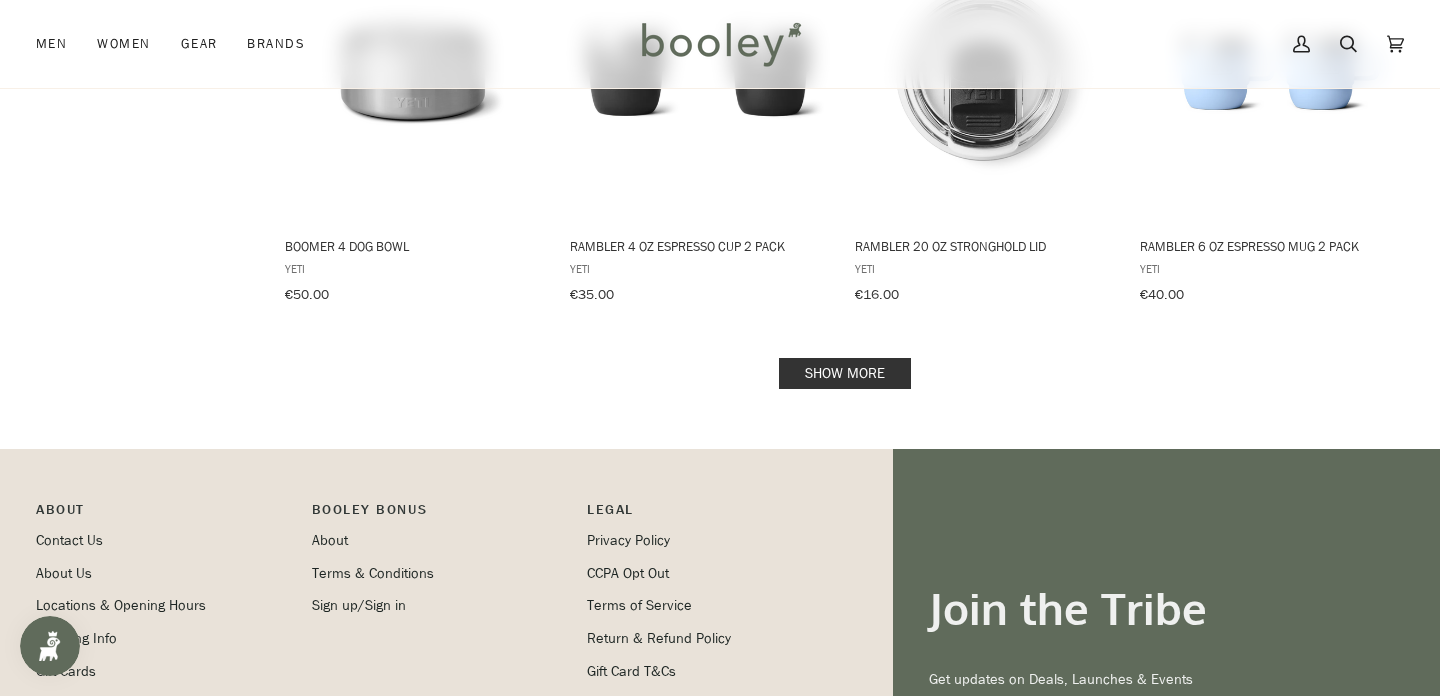 scroll, scrollTop: 4258, scrollLeft: 0, axis: vertical 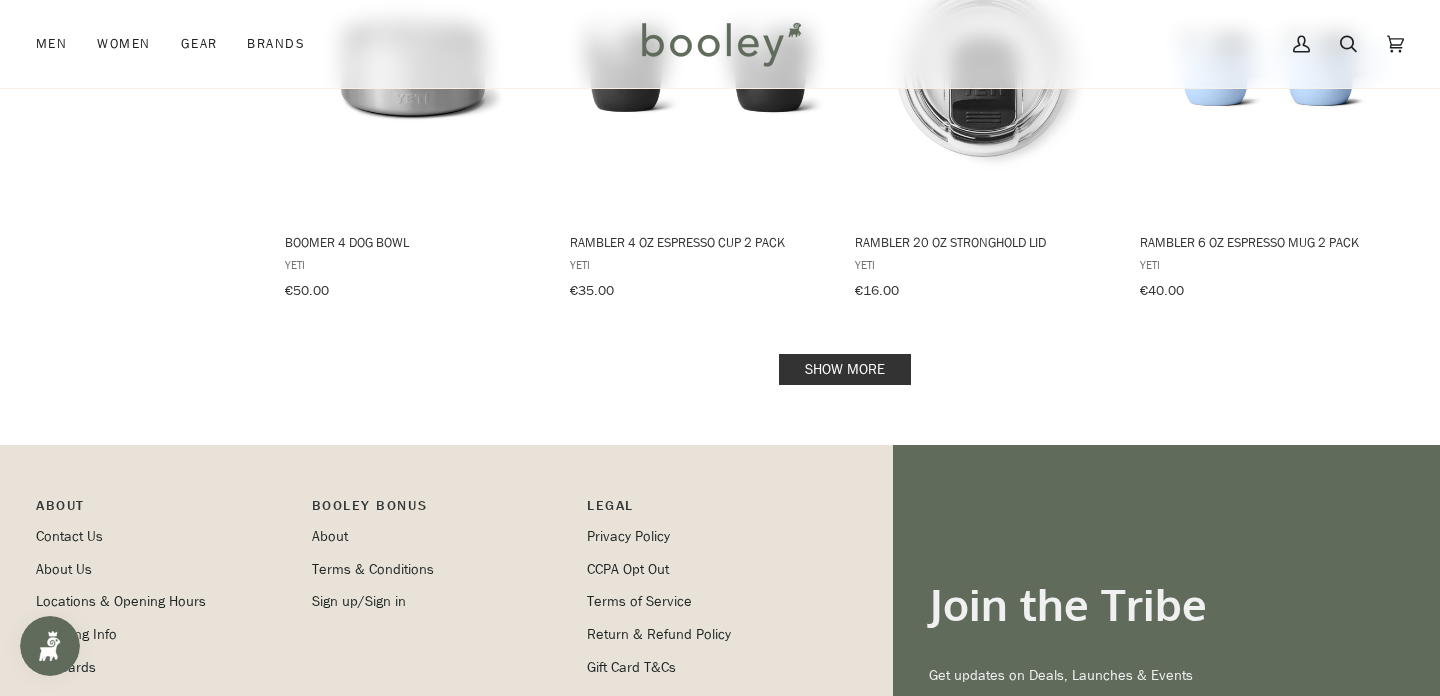 click on "Show more" at bounding box center (845, 369) 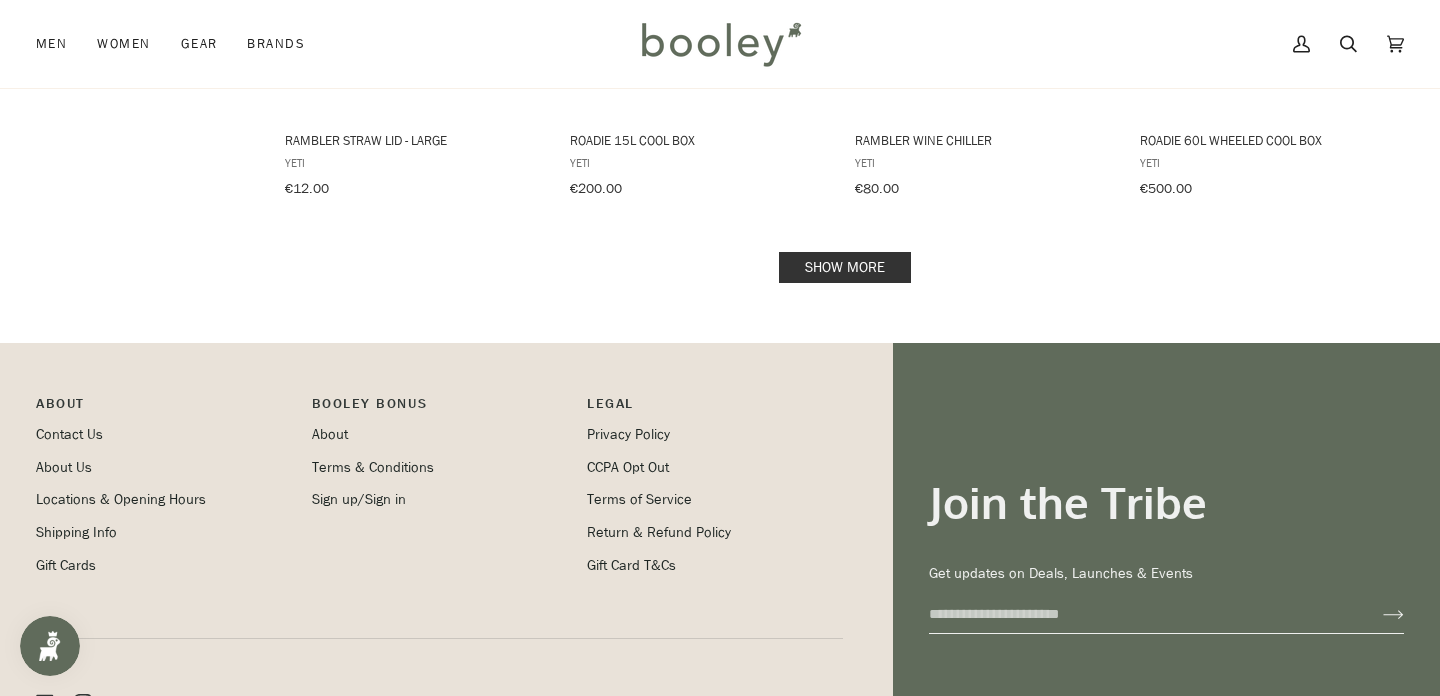 scroll, scrollTop: 6499, scrollLeft: 0, axis: vertical 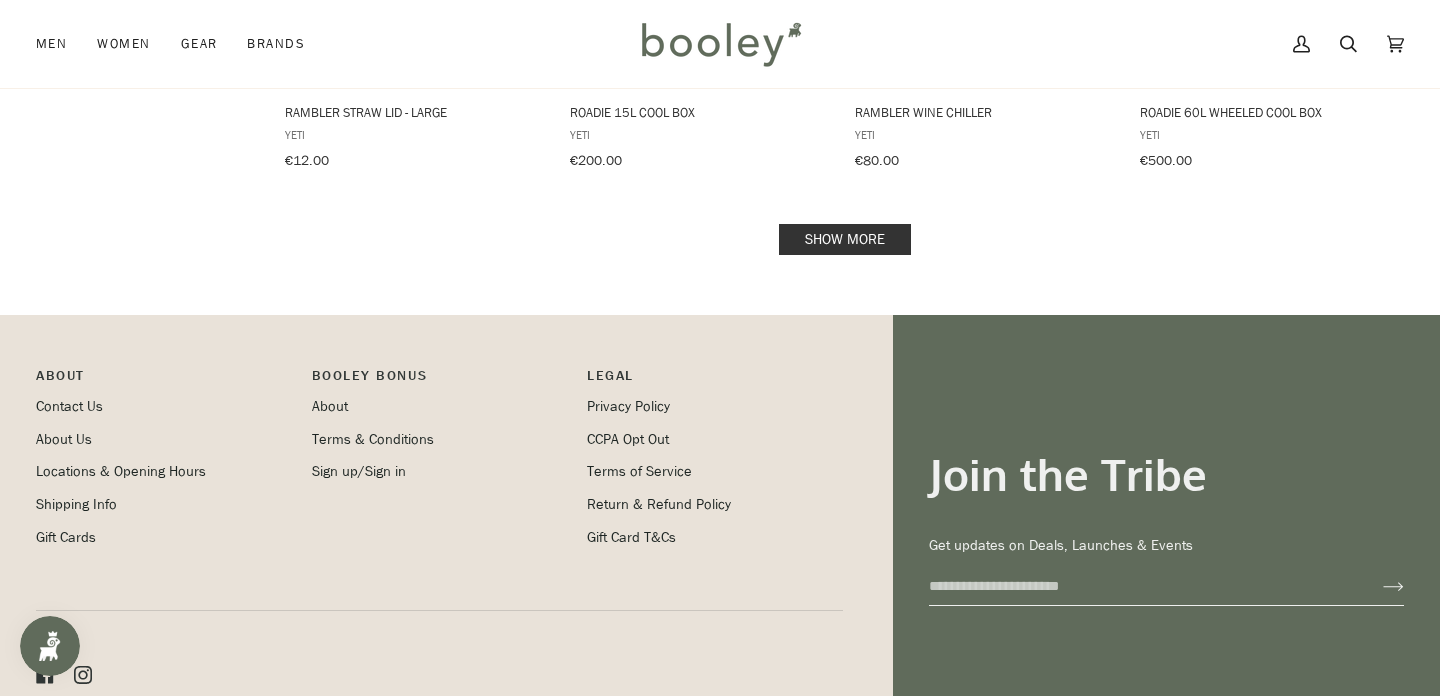 click on "Show more" at bounding box center [845, 239] 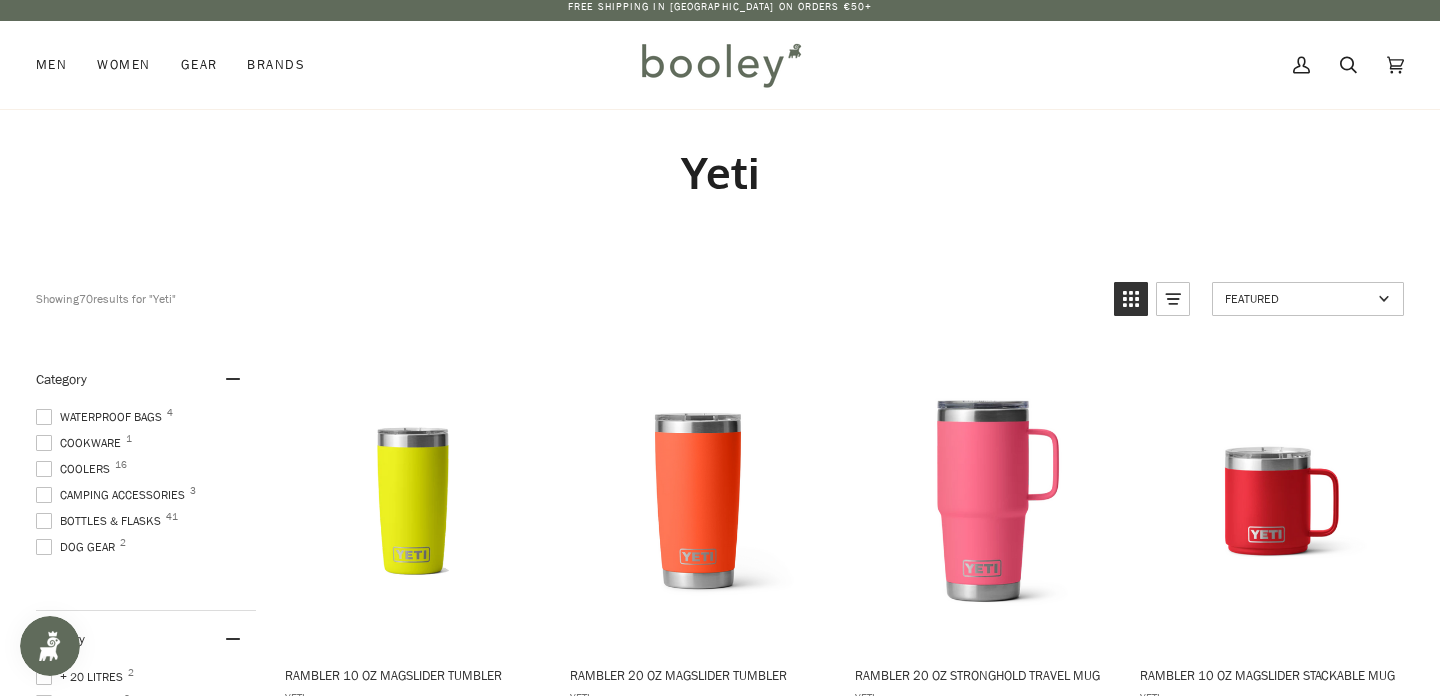 scroll, scrollTop: 0, scrollLeft: 0, axis: both 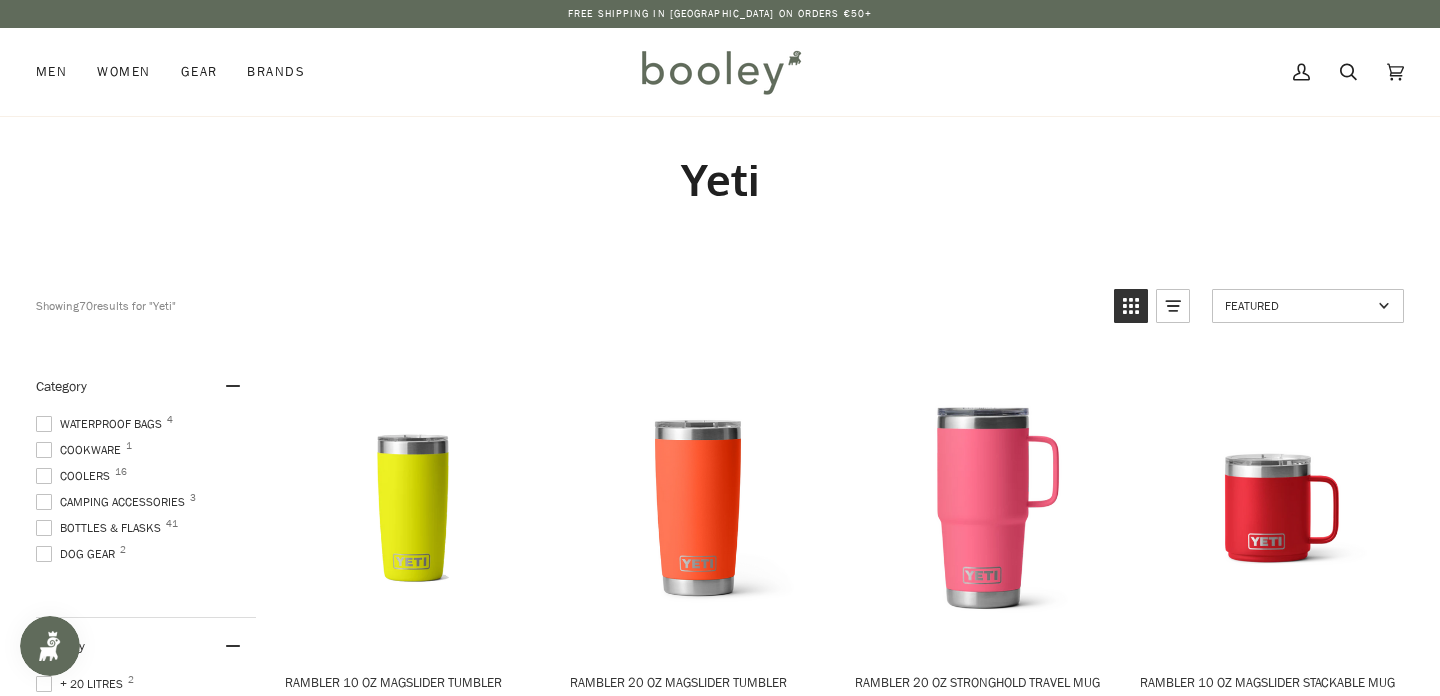 click on "Coolers 16" at bounding box center [76, 476] 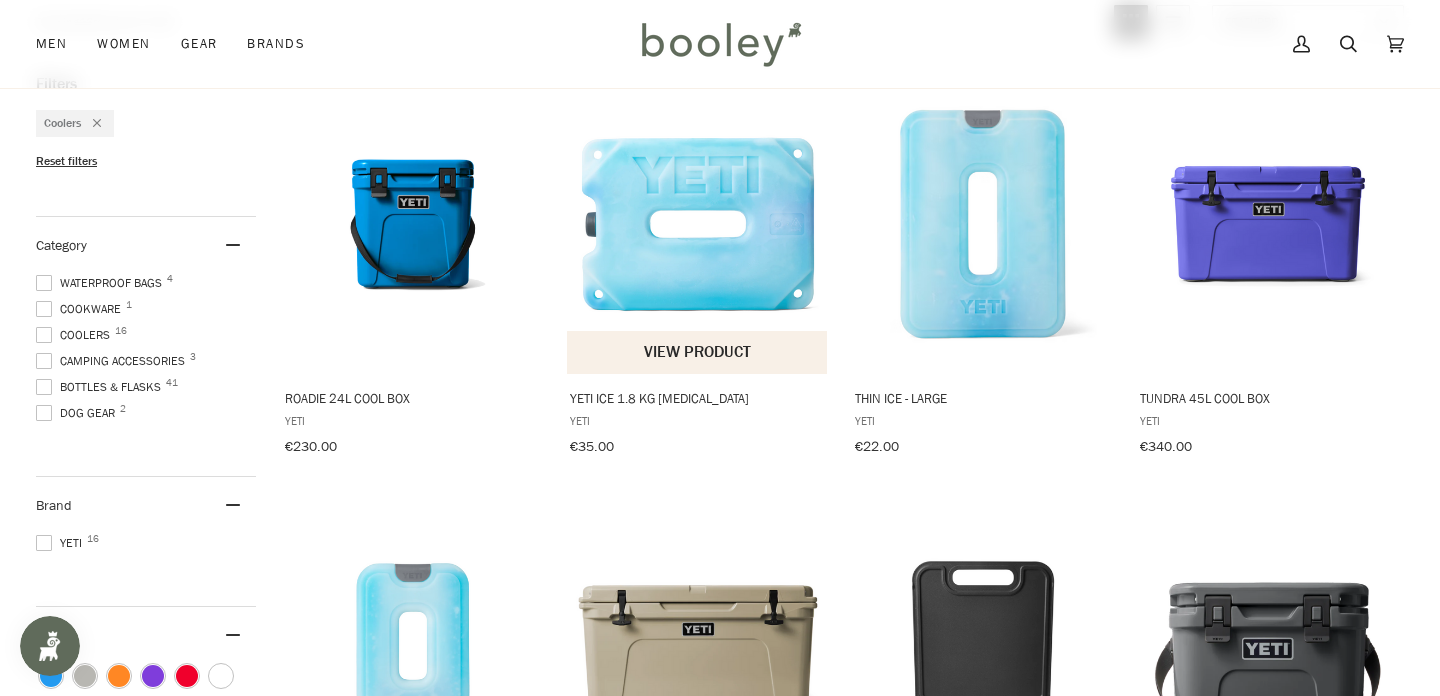 scroll, scrollTop: 212, scrollLeft: 0, axis: vertical 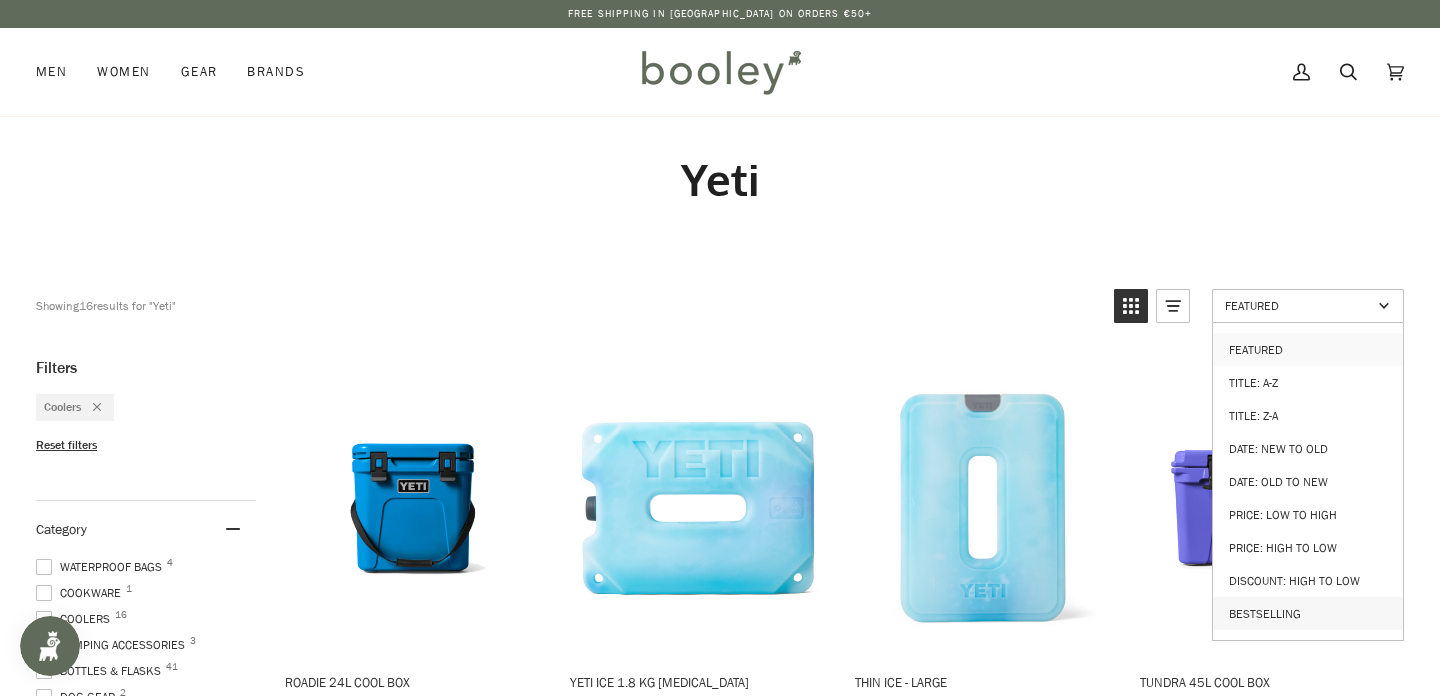 click on "Bestselling" at bounding box center [1308, 613] 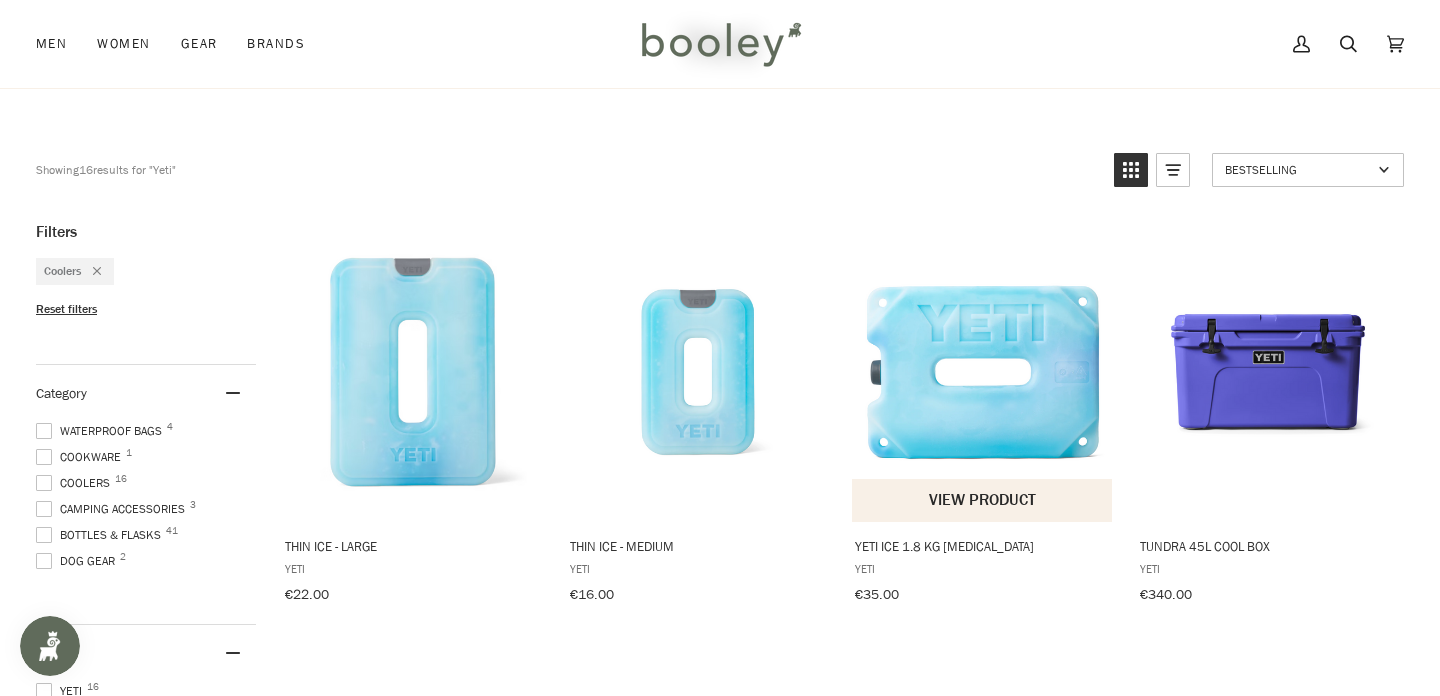 scroll, scrollTop: 162, scrollLeft: 0, axis: vertical 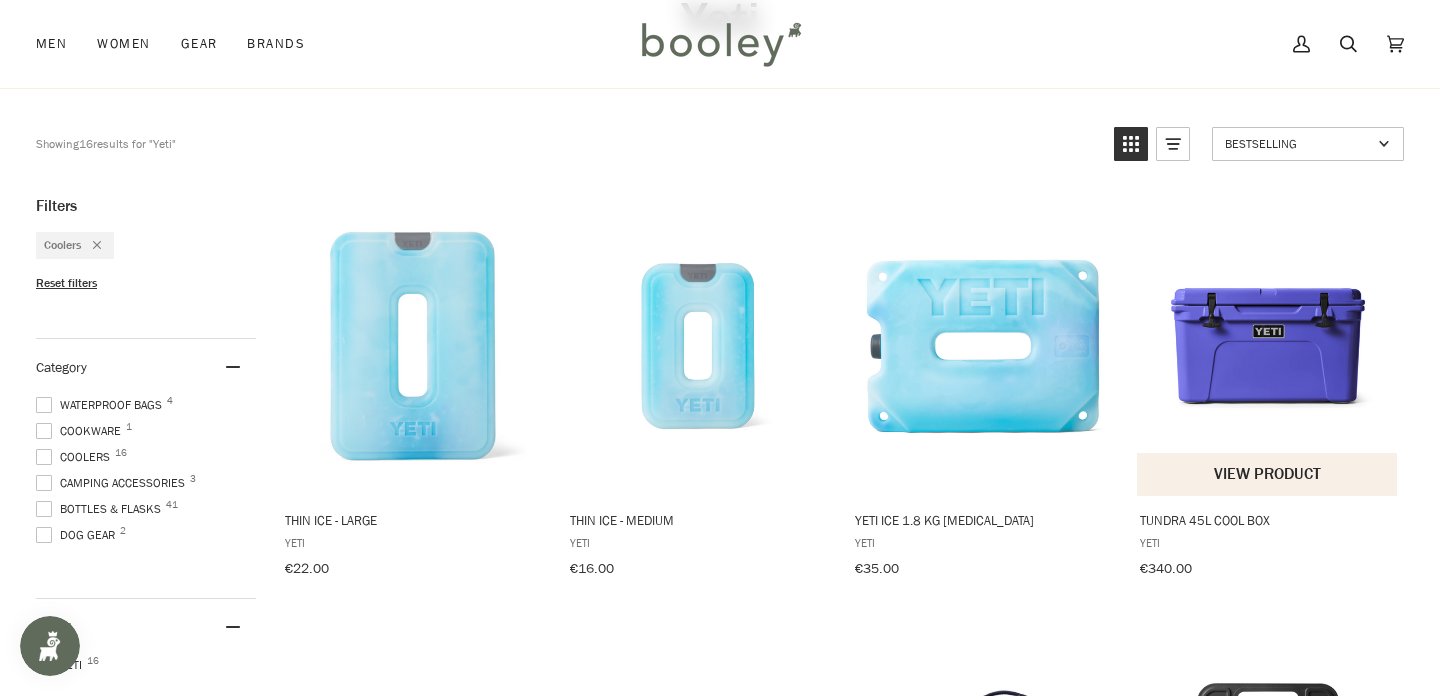 click on "View product" at bounding box center (1267, 474) 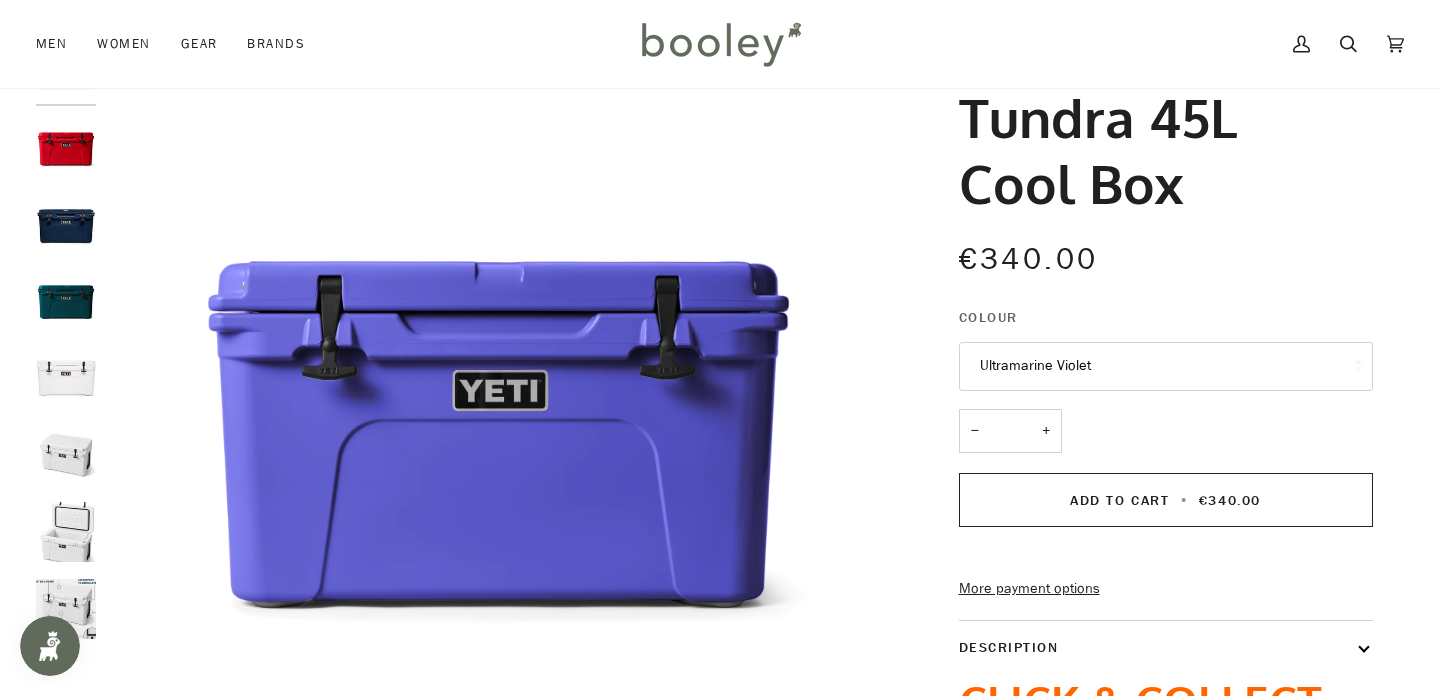 scroll, scrollTop: 113, scrollLeft: 0, axis: vertical 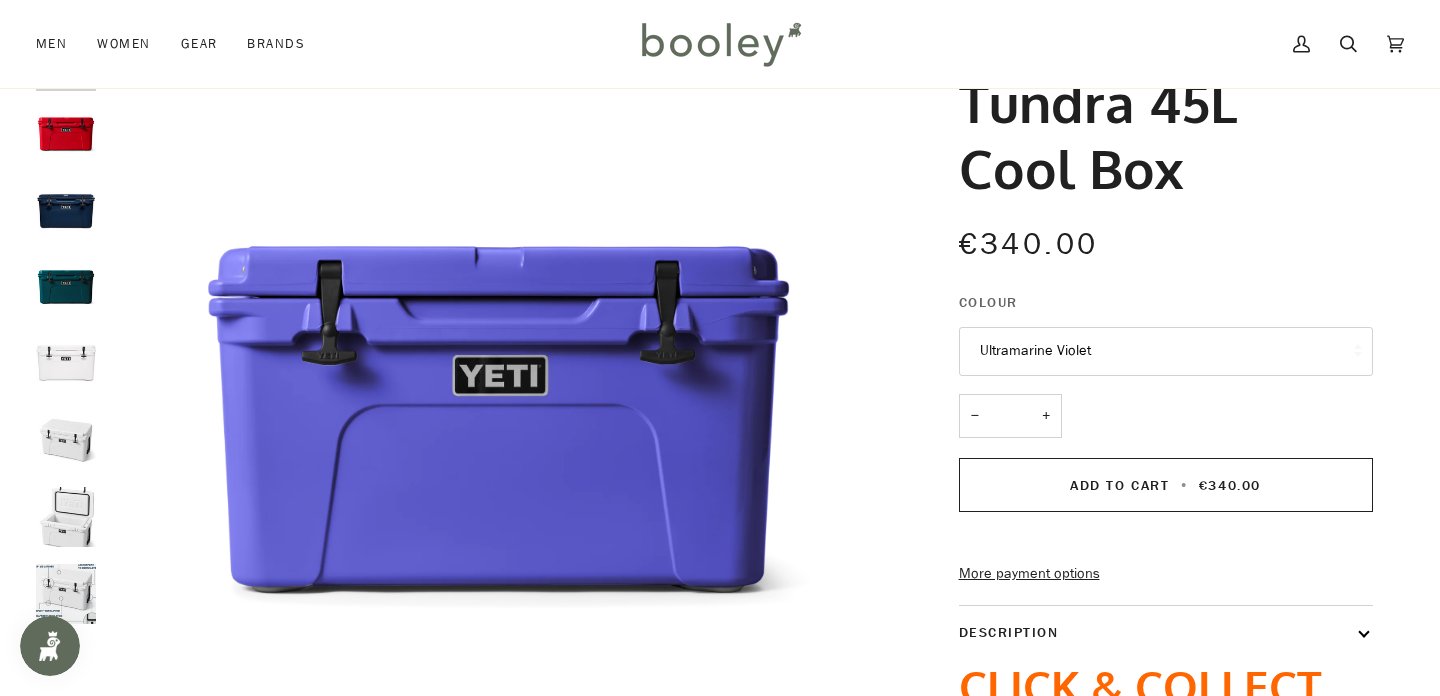 click on "Ultramarine Violet" at bounding box center (1166, 351) 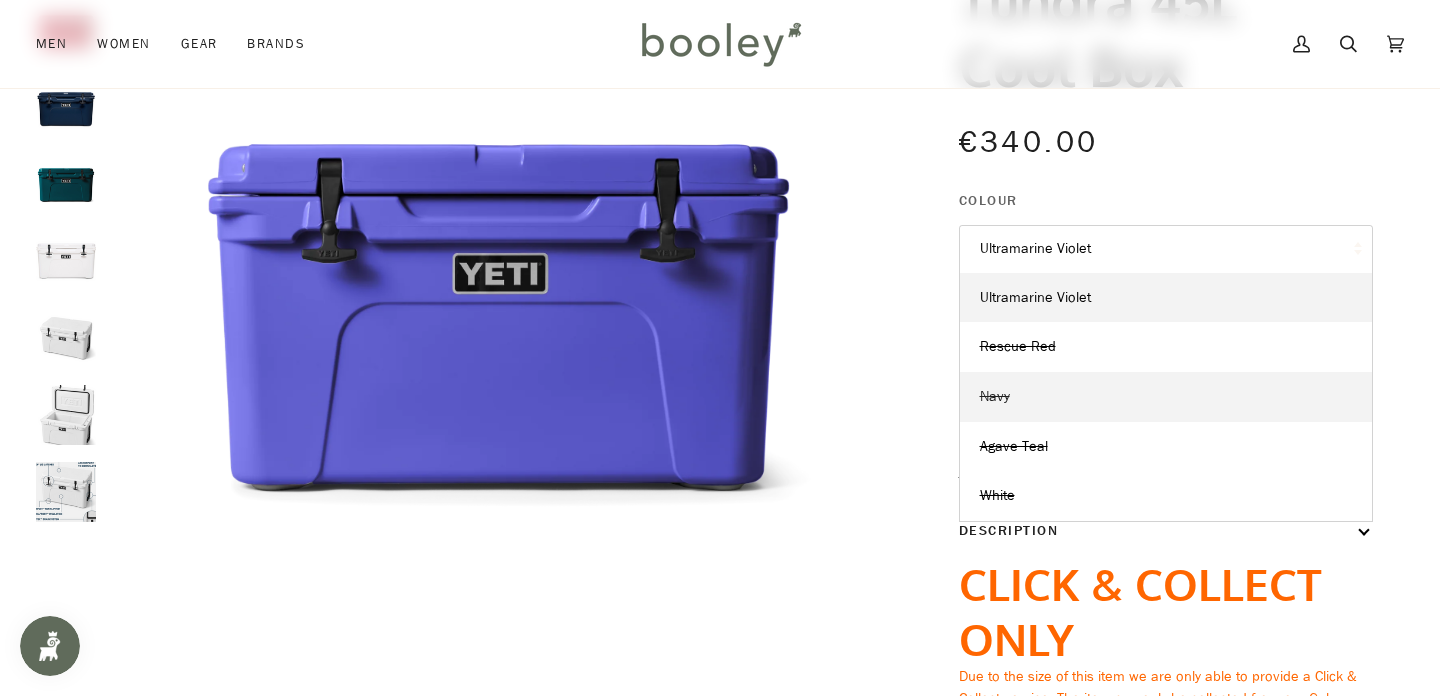 scroll, scrollTop: 229, scrollLeft: 0, axis: vertical 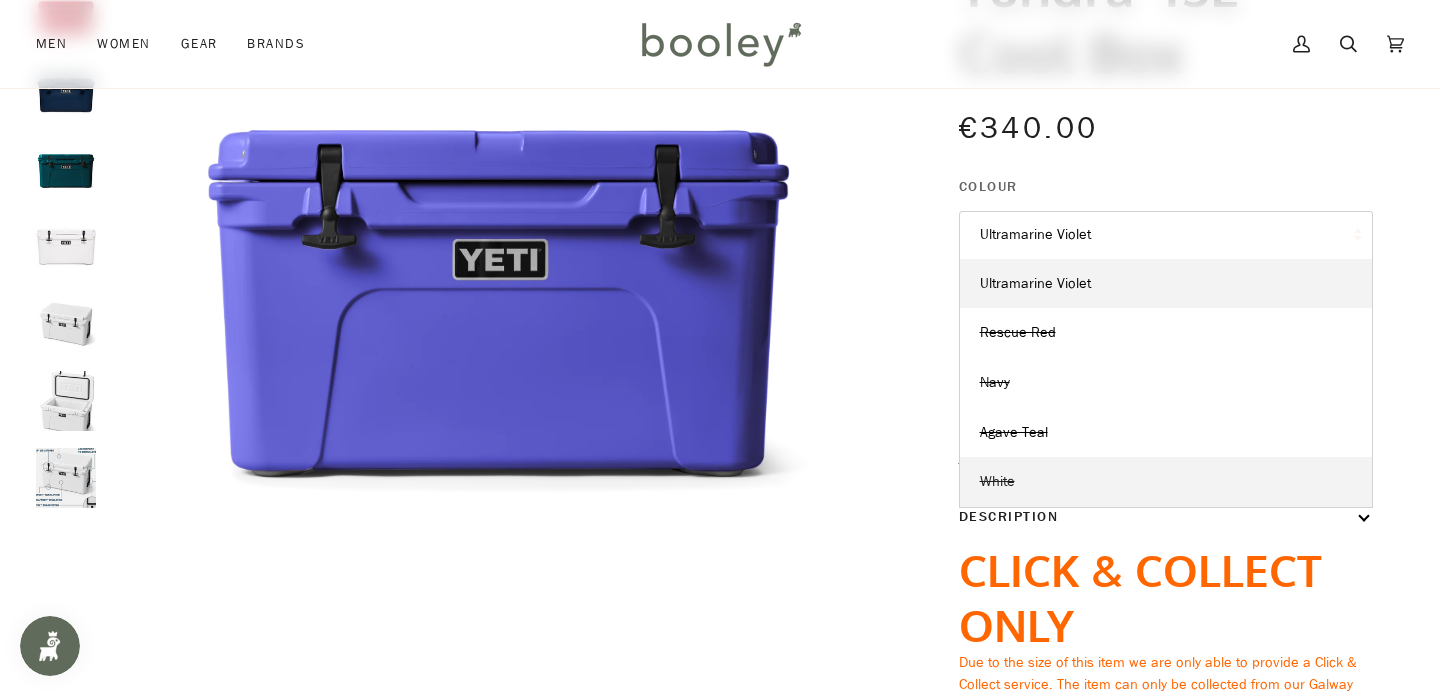 click on "White" at bounding box center [1166, 482] 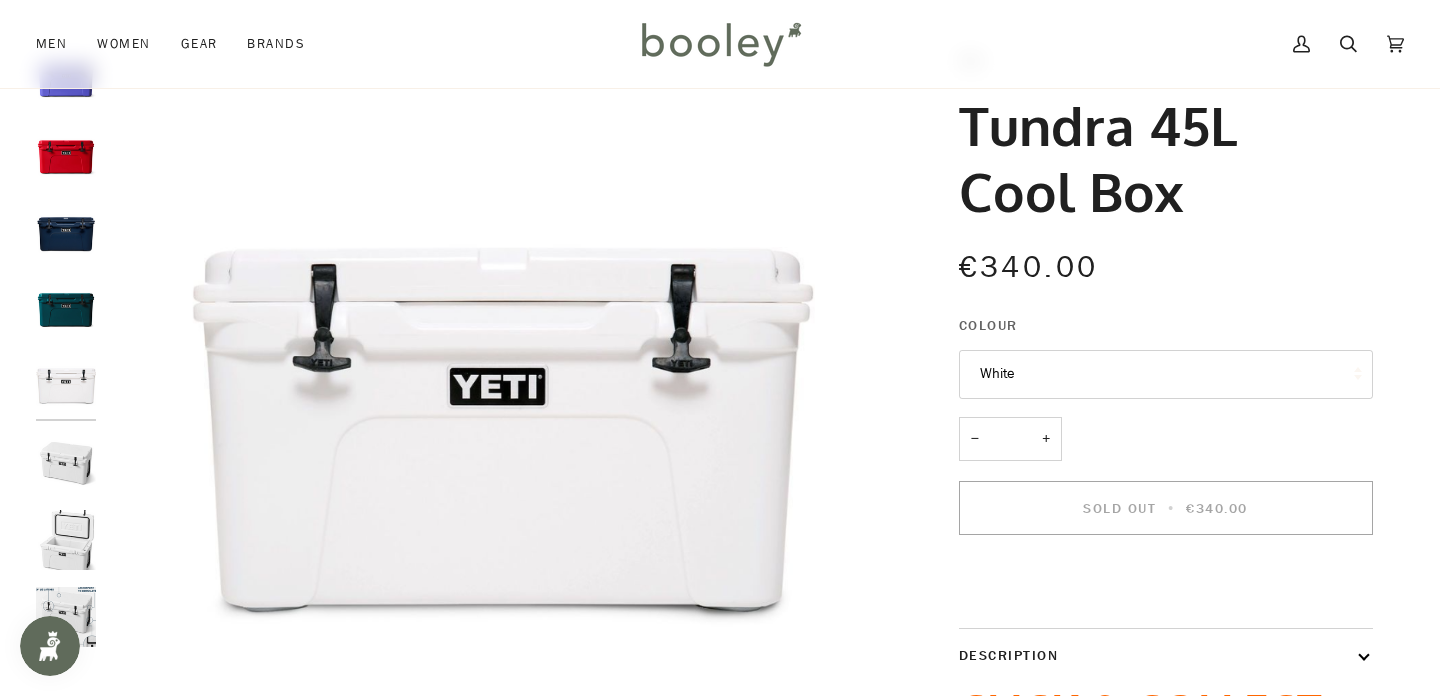 scroll, scrollTop: 63, scrollLeft: 0, axis: vertical 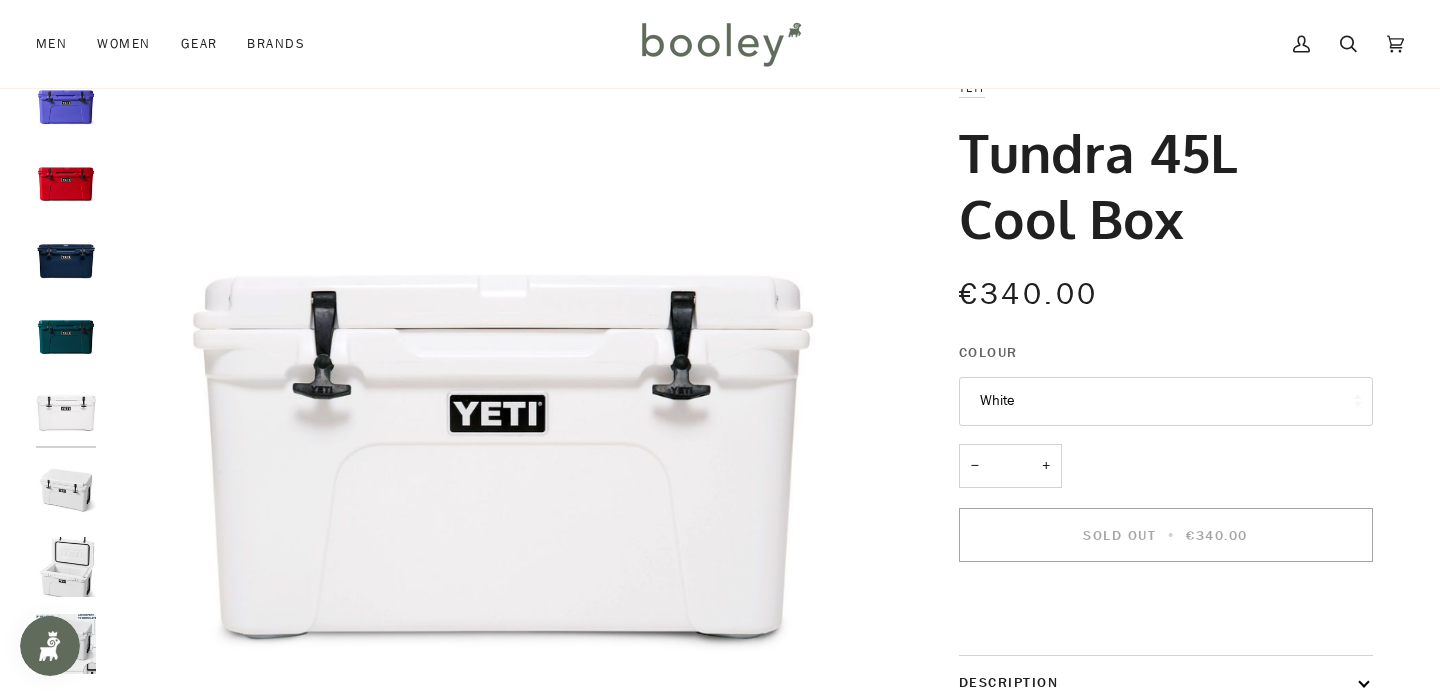 click on "White" at bounding box center (1166, 401) 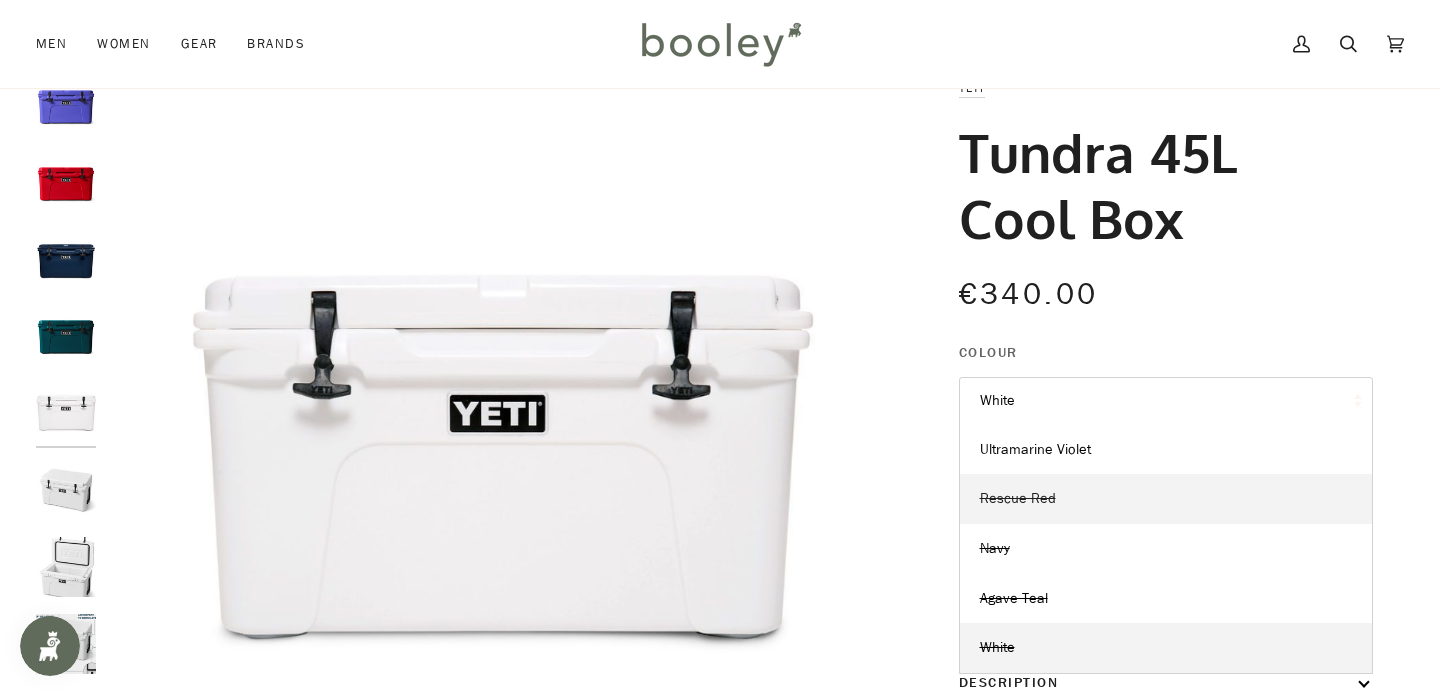 click on "Rescue Red" at bounding box center [1018, 498] 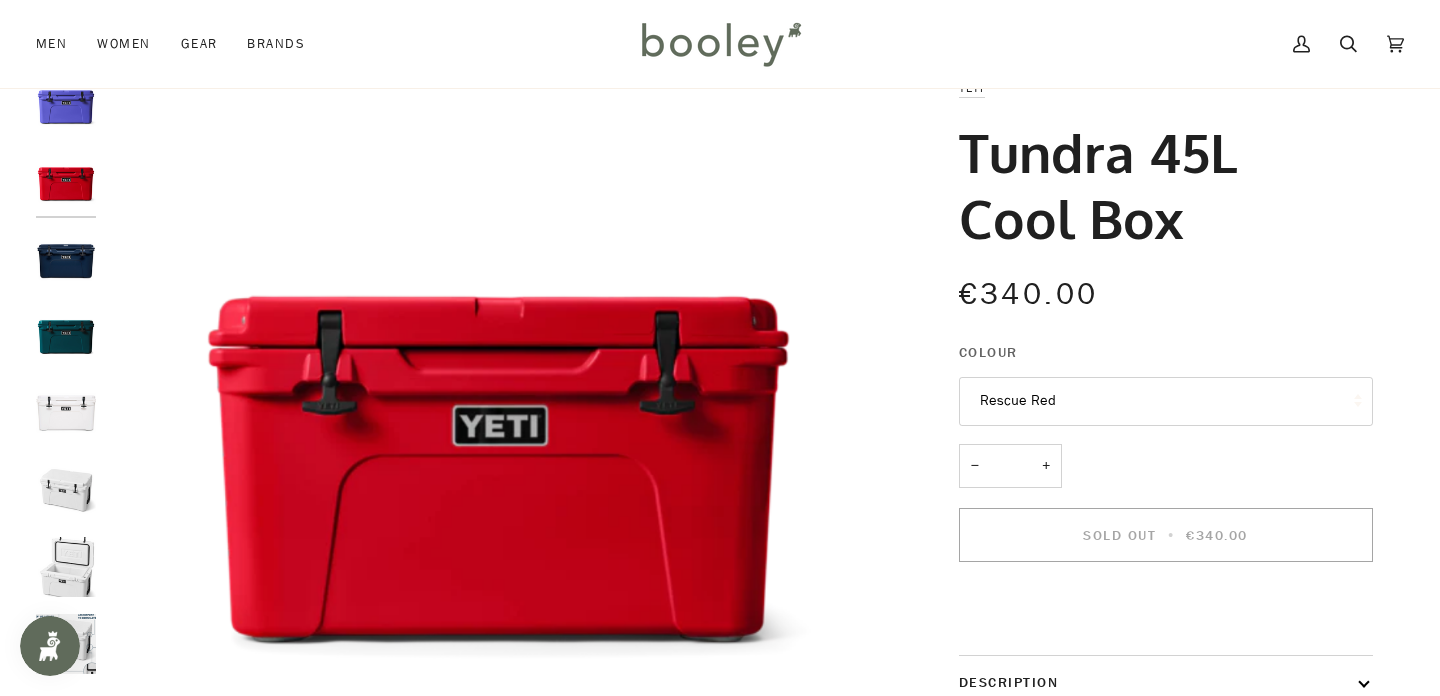 click on "Rescue Red" at bounding box center [1166, 401] 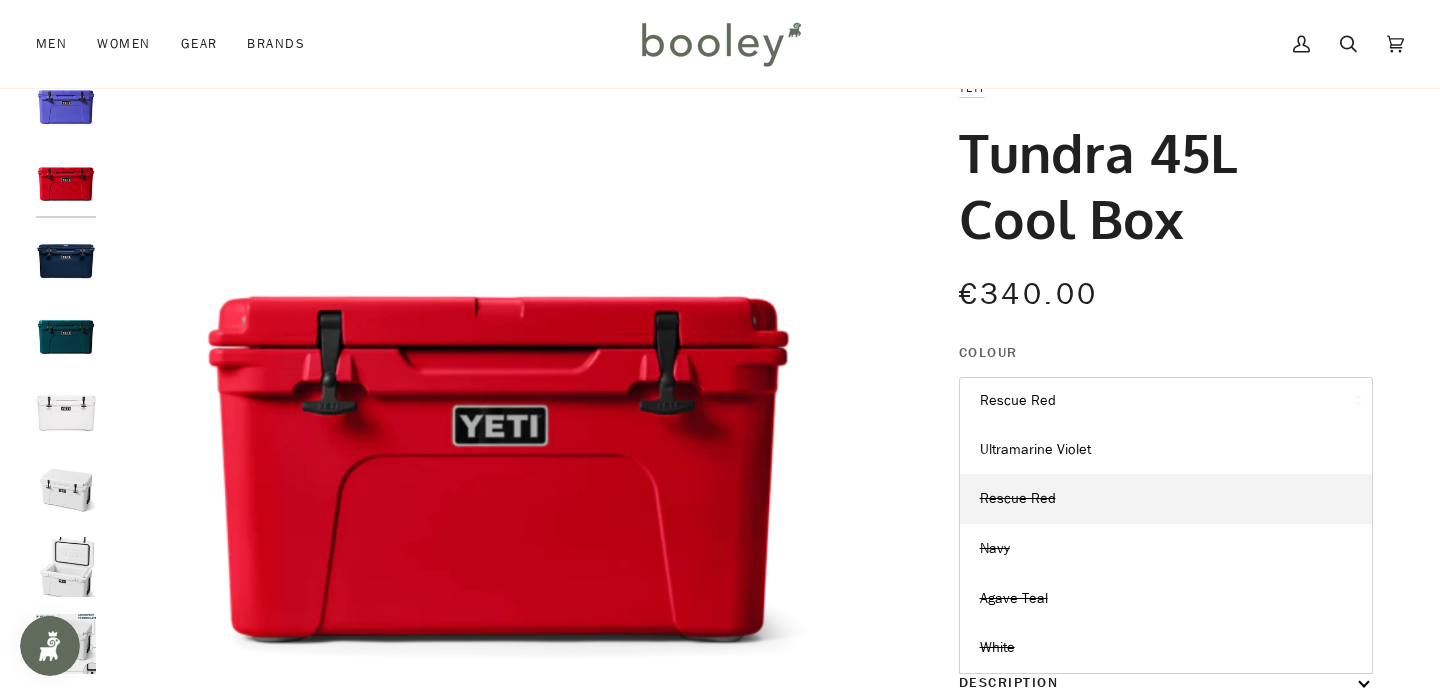 click on "Rescue Red" at bounding box center (1166, 401) 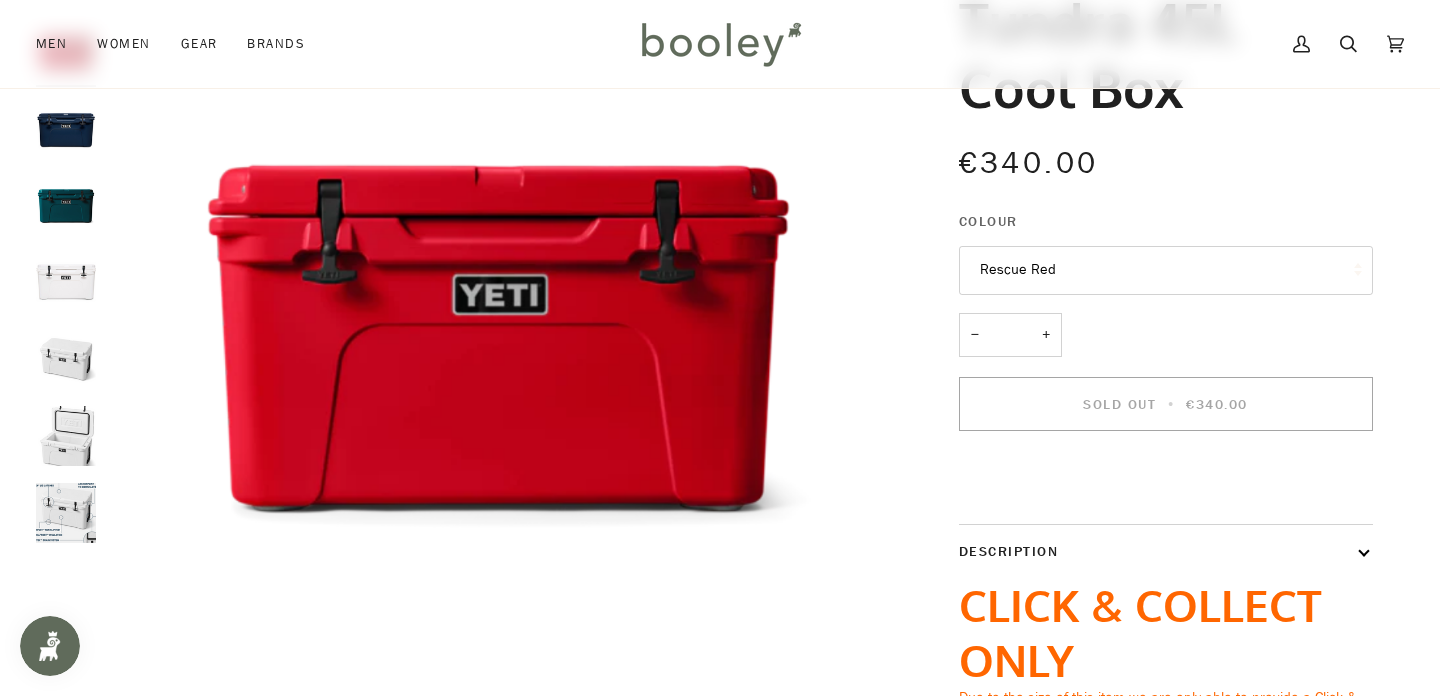 scroll, scrollTop: 134, scrollLeft: 0, axis: vertical 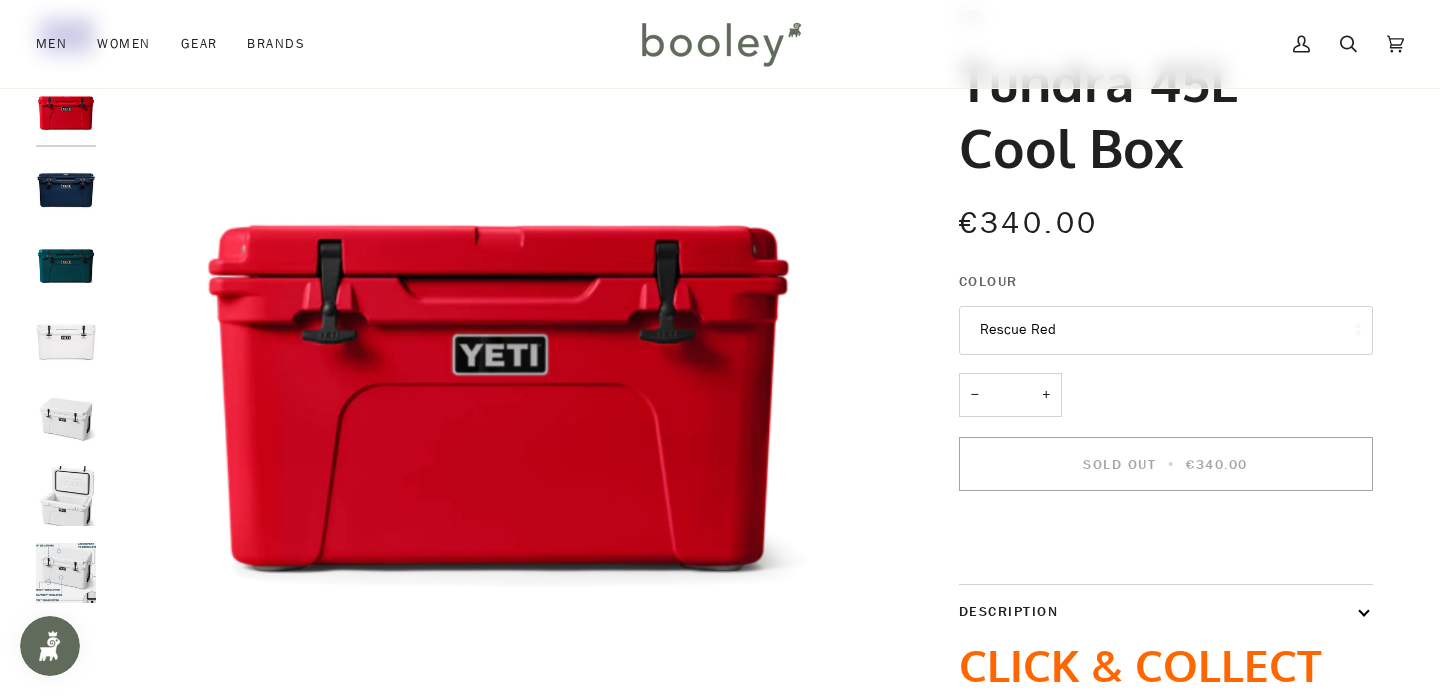 click on "Rescue Red" at bounding box center (1166, 330) 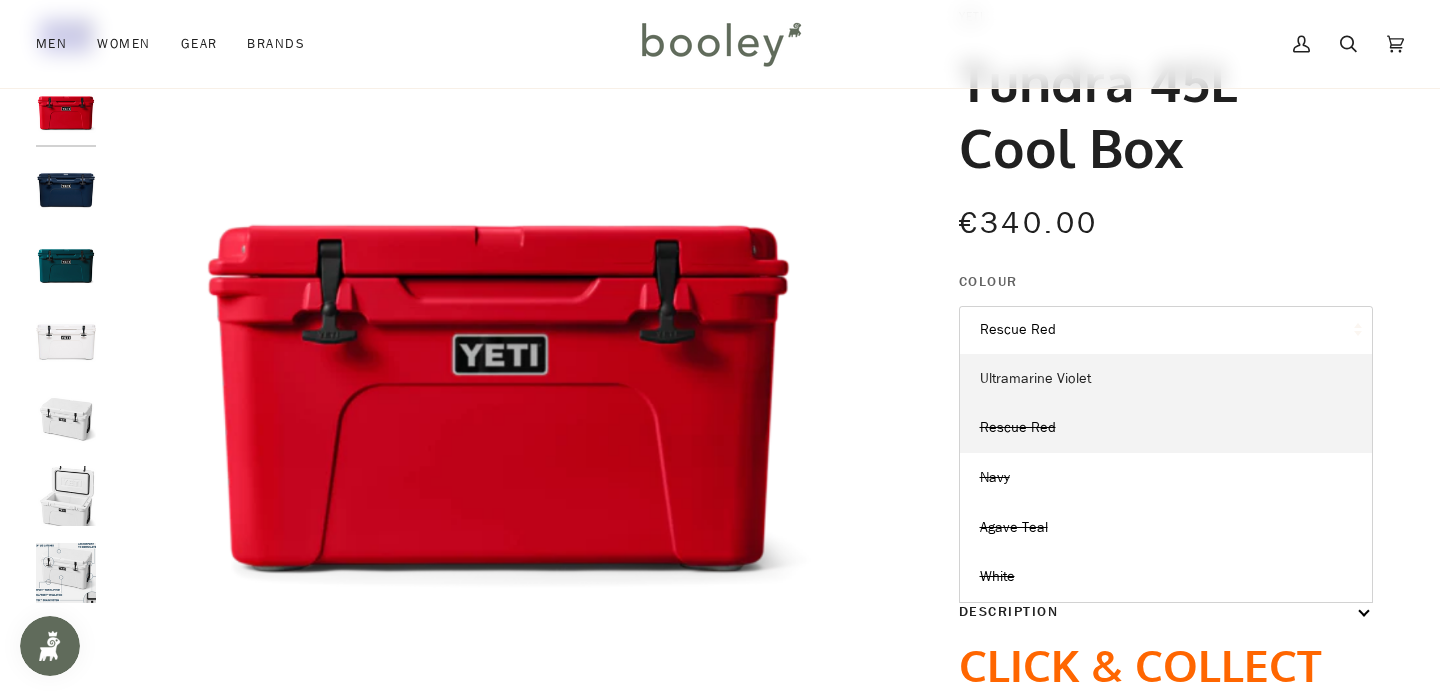 click on "Ultramarine Violet" at bounding box center [1166, 379] 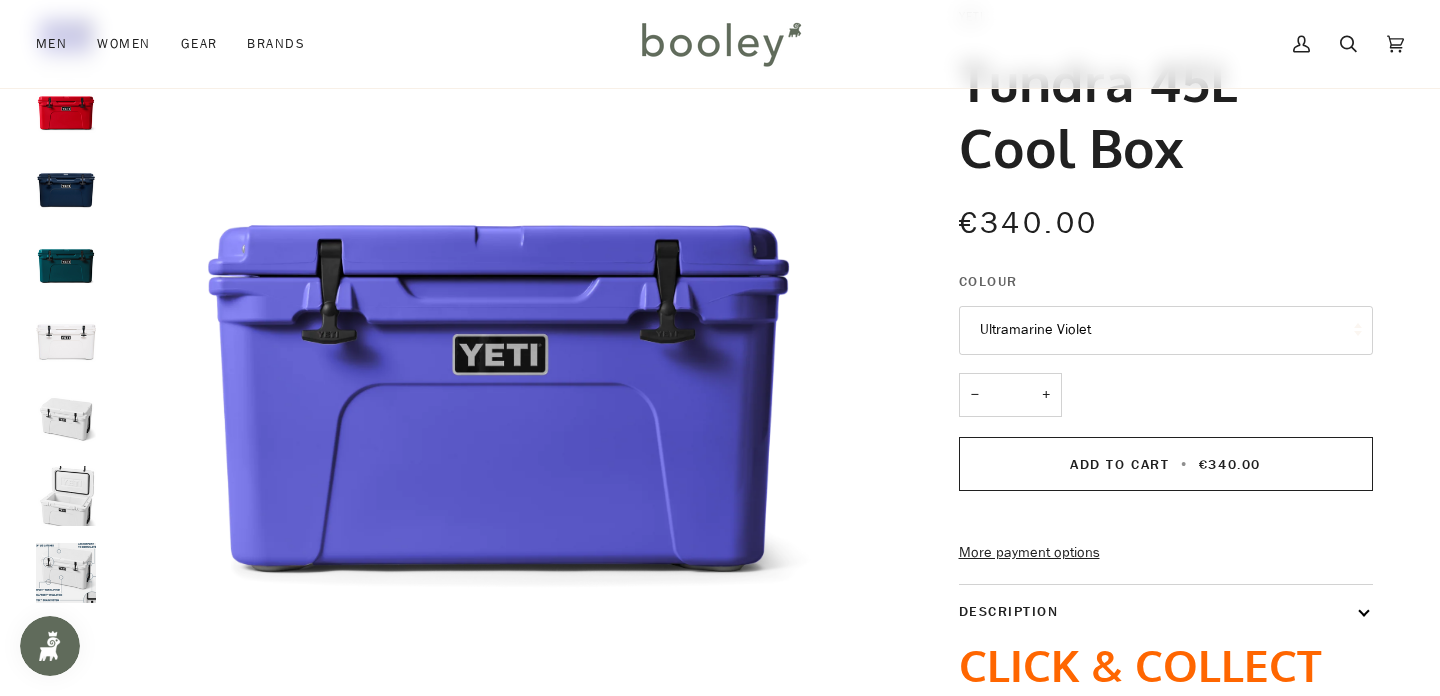 click on "Ultramarine Violet" at bounding box center (1166, 330) 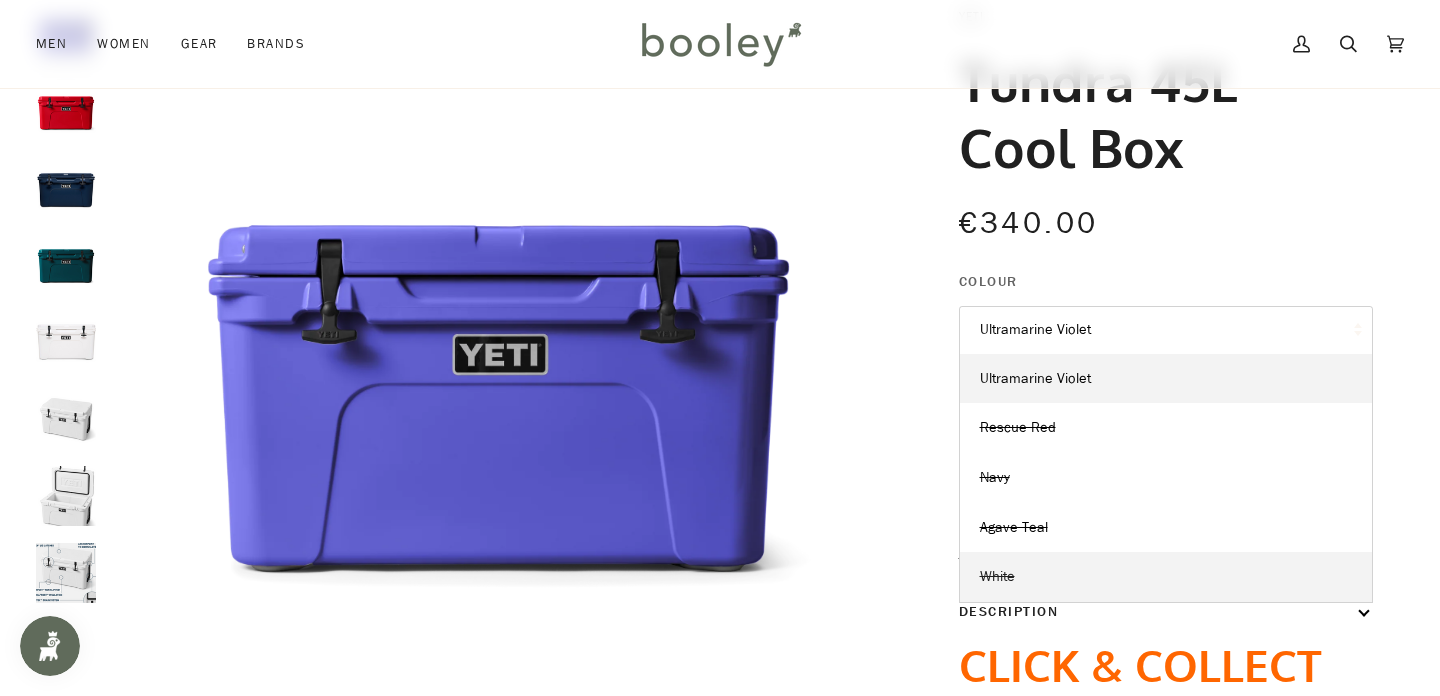 click on "White" at bounding box center (997, 576) 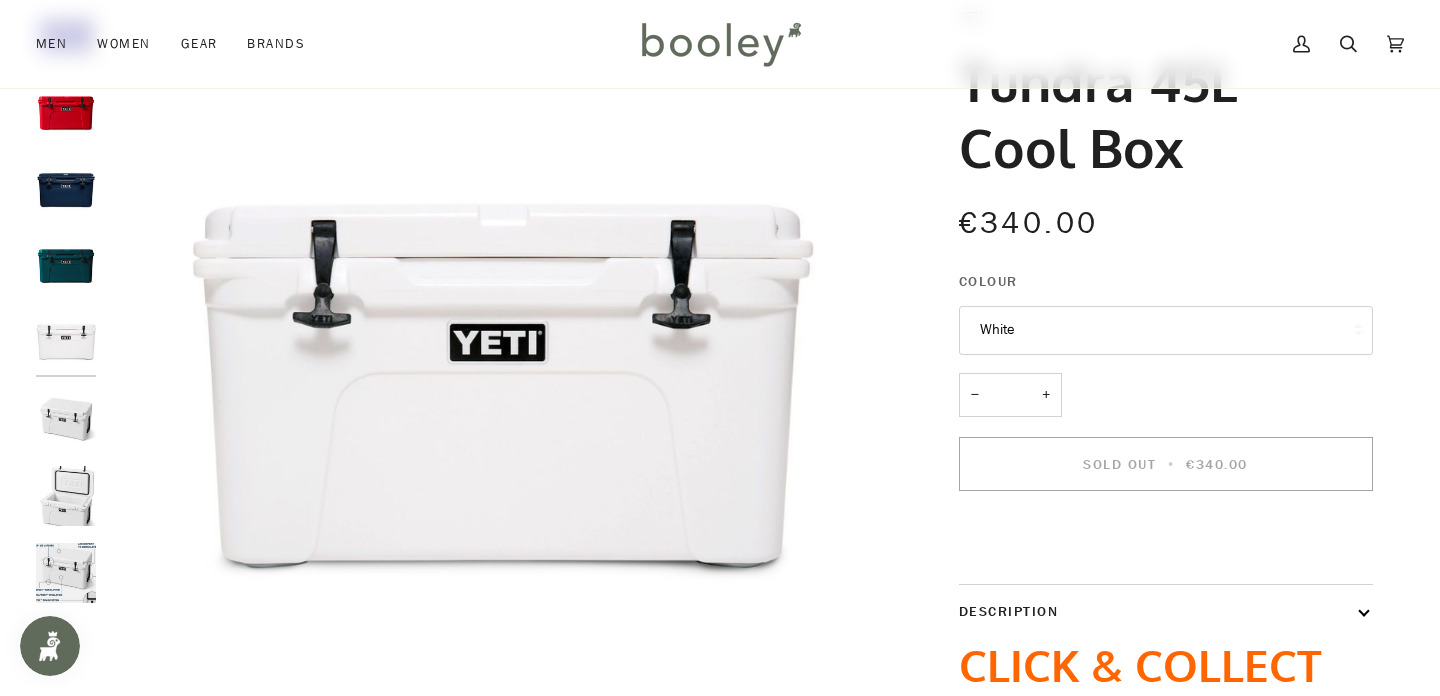 click on "White" at bounding box center (1166, 330) 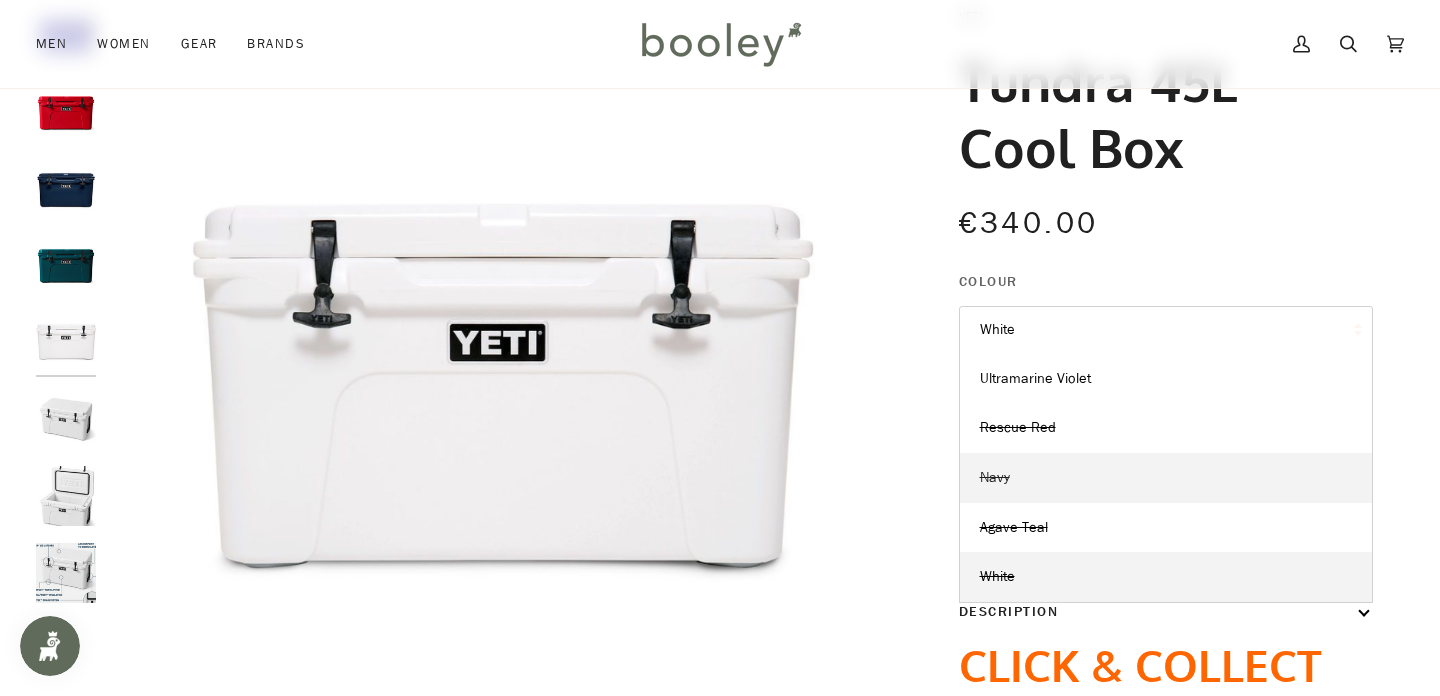 click on "Navy" at bounding box center (1166, 478) 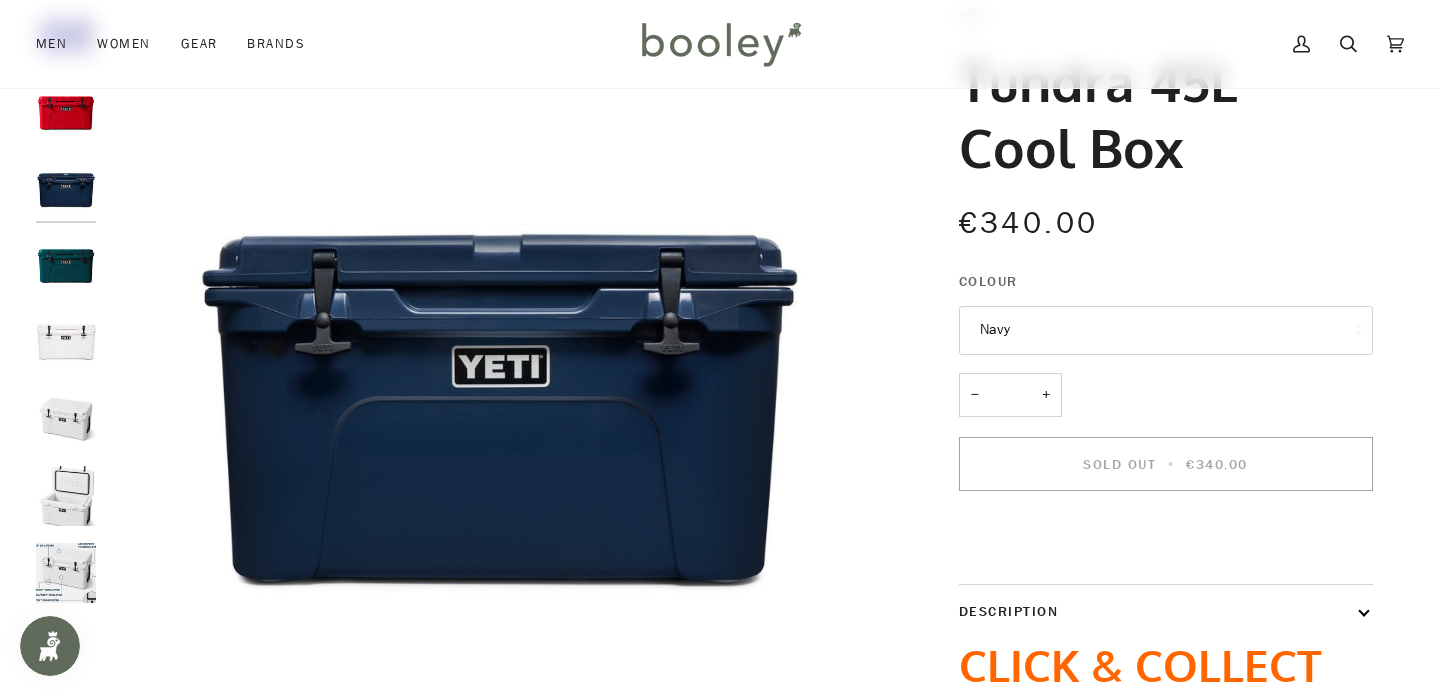 click on "Navy" at bounding box center (1166, 330) 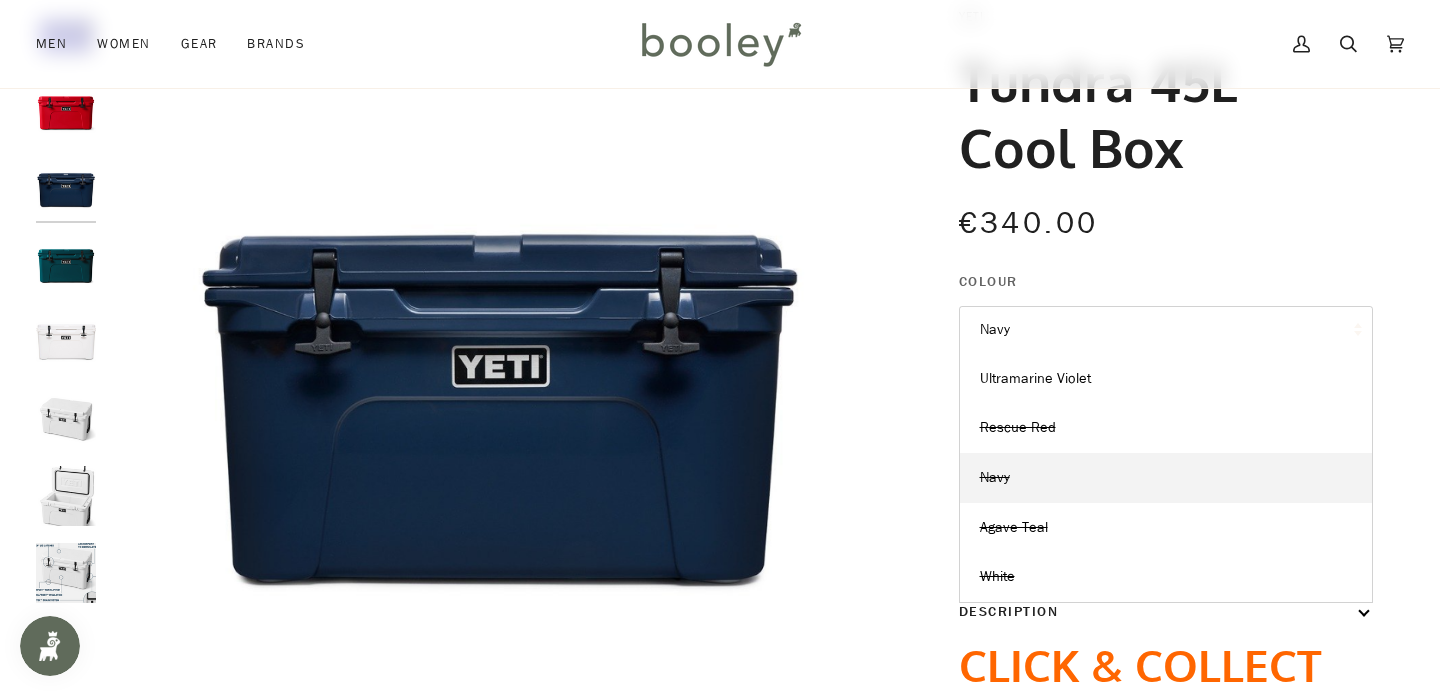 click on "Navy" at bounding box center [1166, 330] 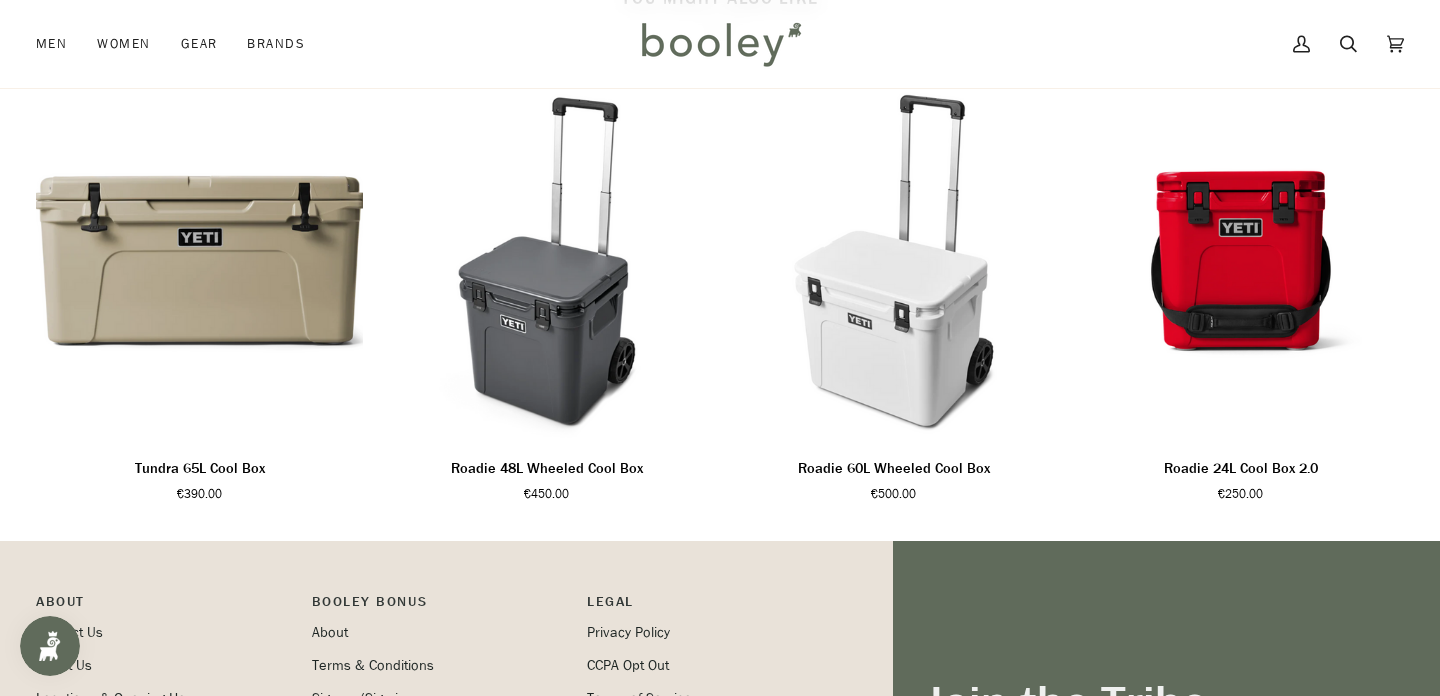 scroll, scrollTop: 1250, scrollLeft: 0, axis: vertical 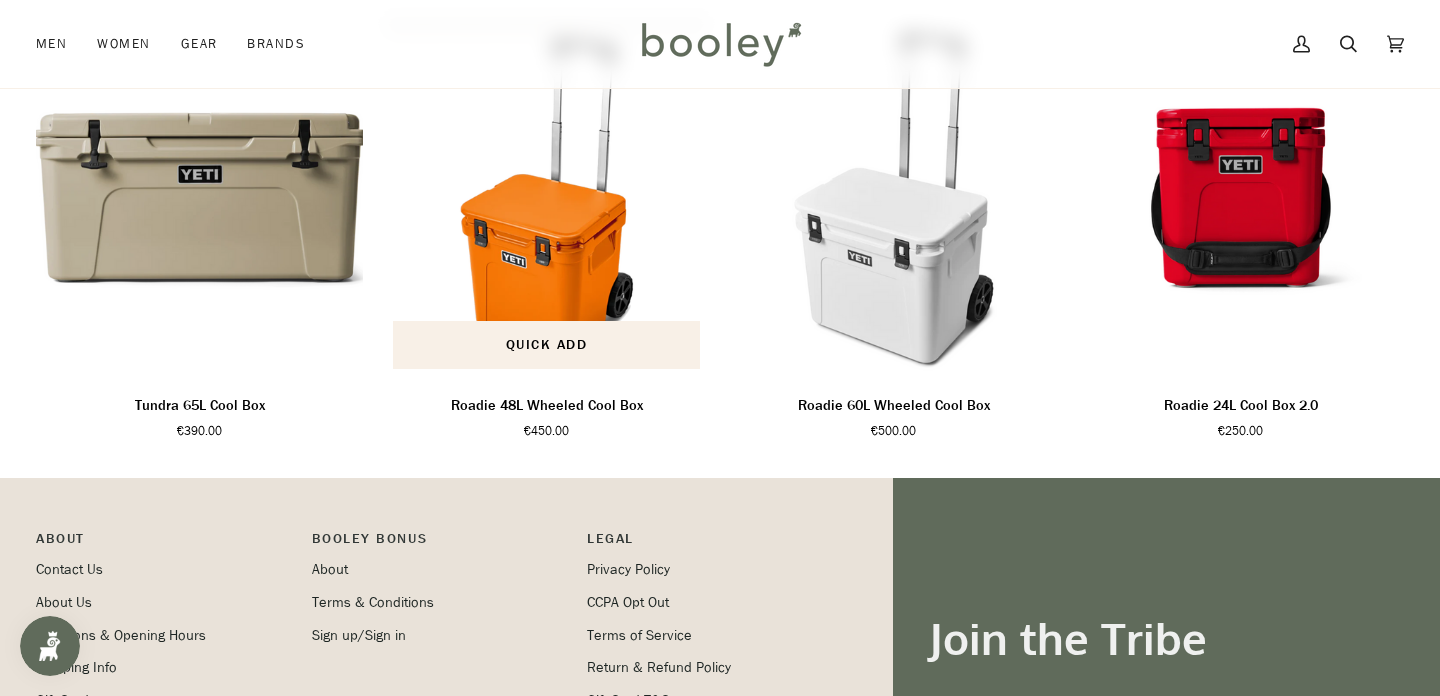 click on "White" at bounding box center (617, 477) 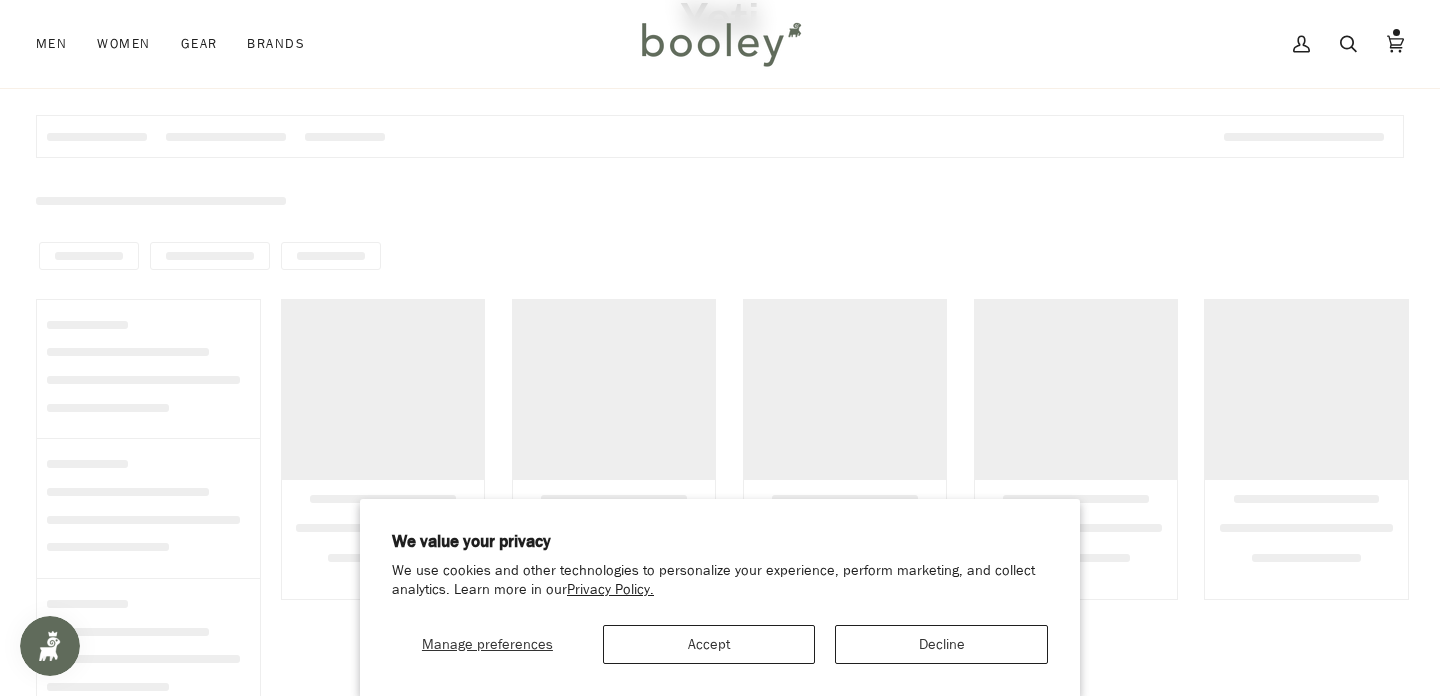 scroll, scrollTop: 0, scrollLeft: 0, axis: both 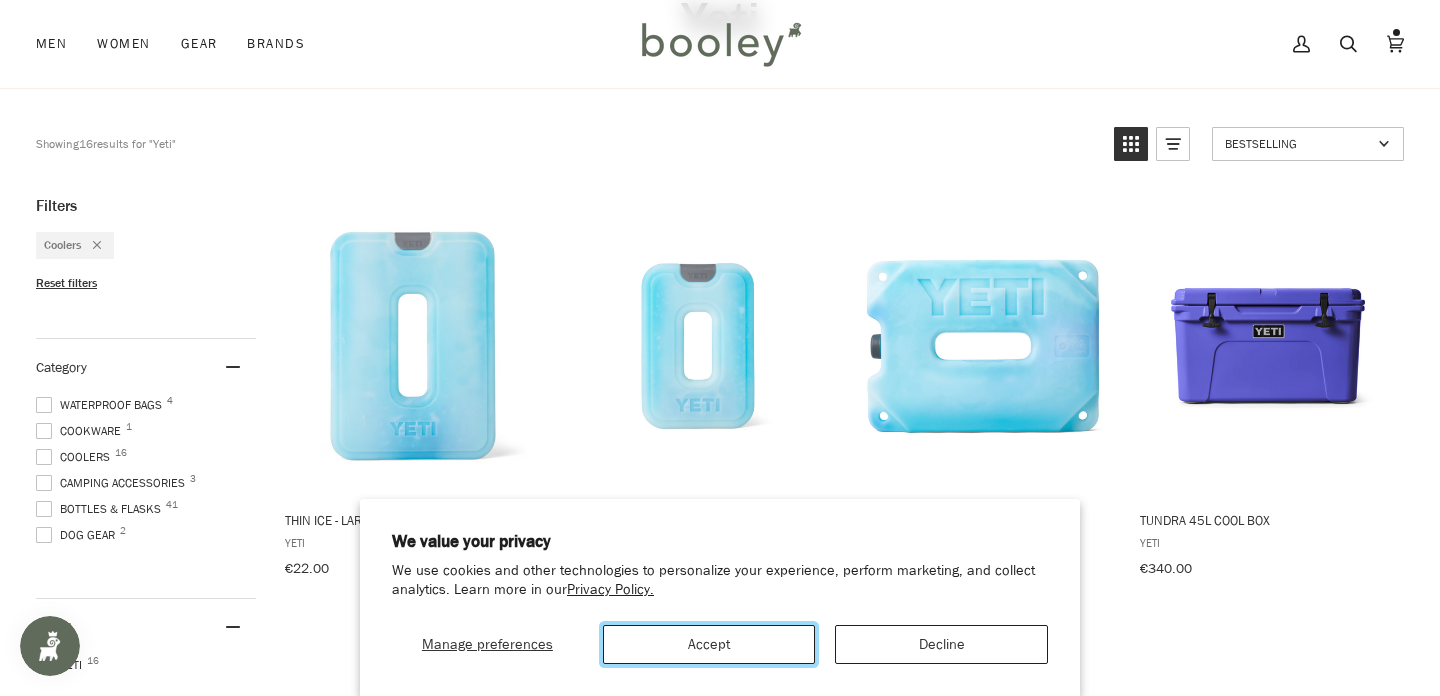 click on "Accept" at bounding box center [709, 644] 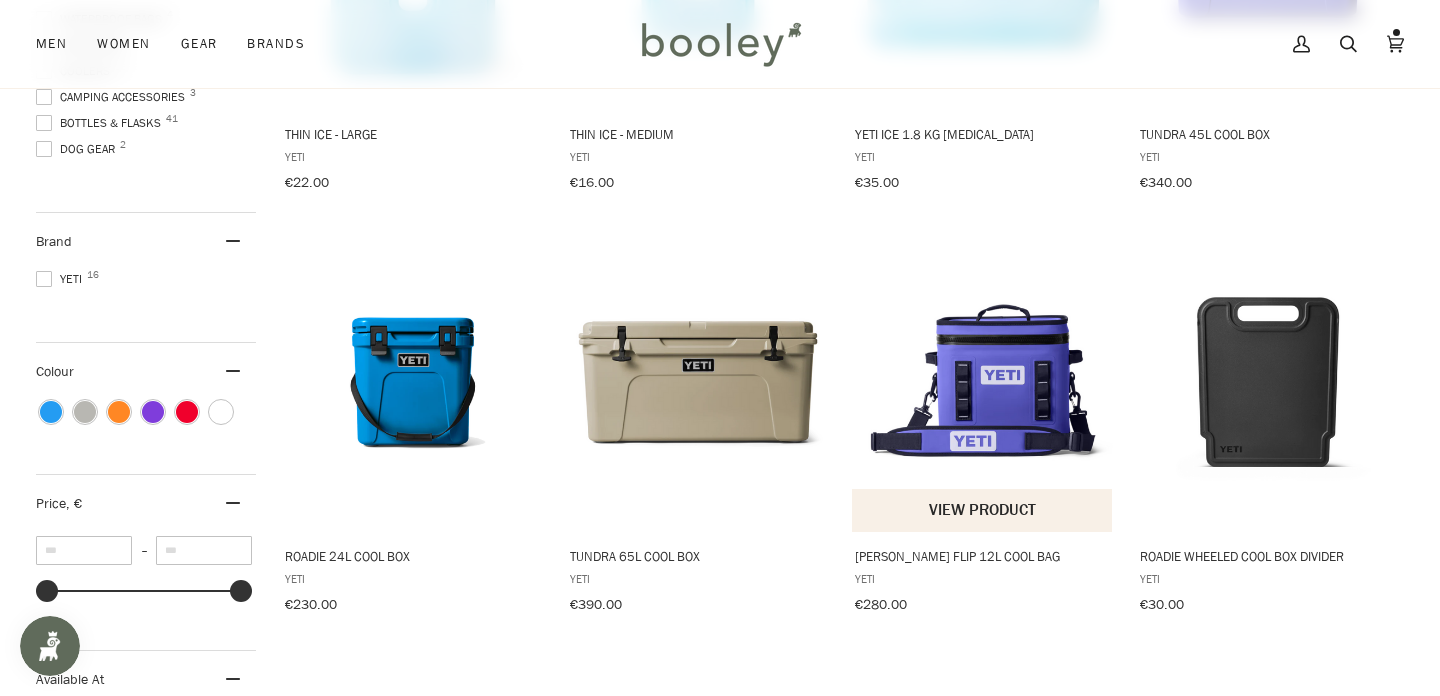 scroll, scrollTop: 564, scrollLeft: 0, axis: vertical 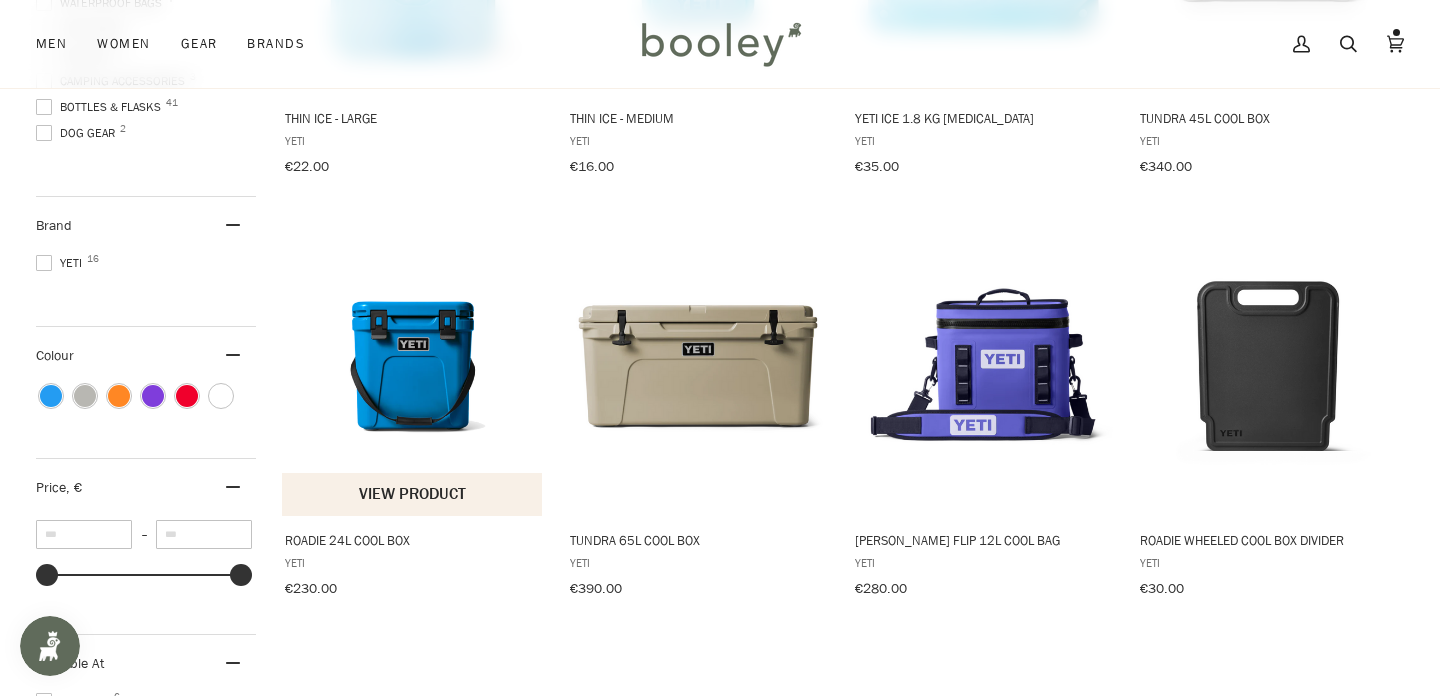 click at bounding box center [413, 366] 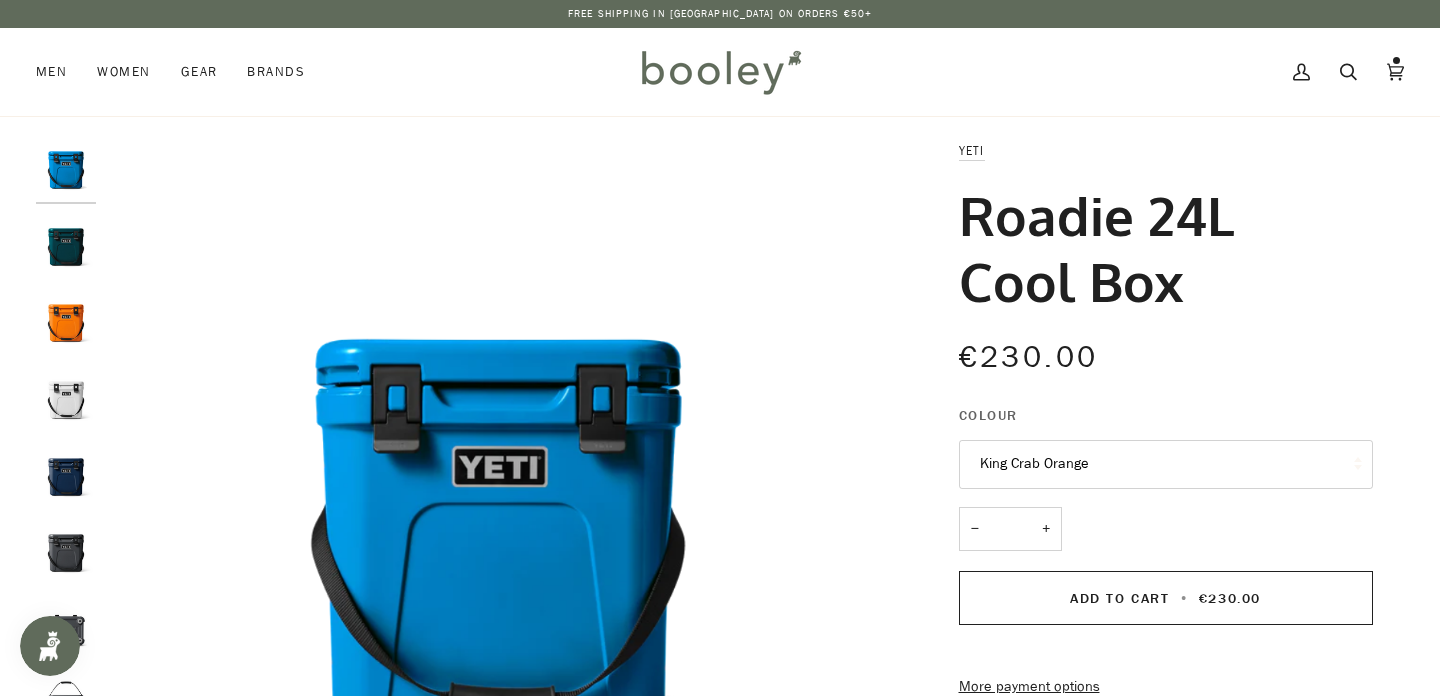scroll, scrollTop: 0, scrollLeft: 0, axis: both 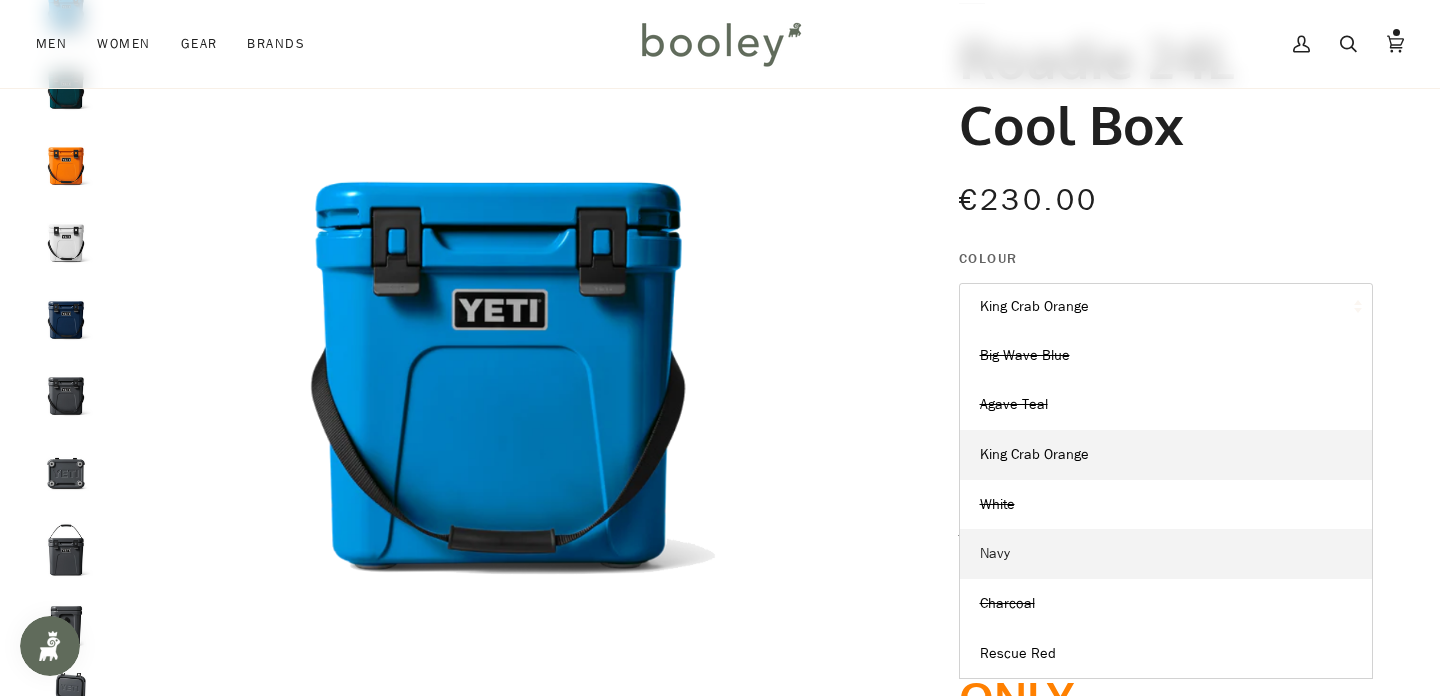click on "Navy" at bounding box center (1166, 554) 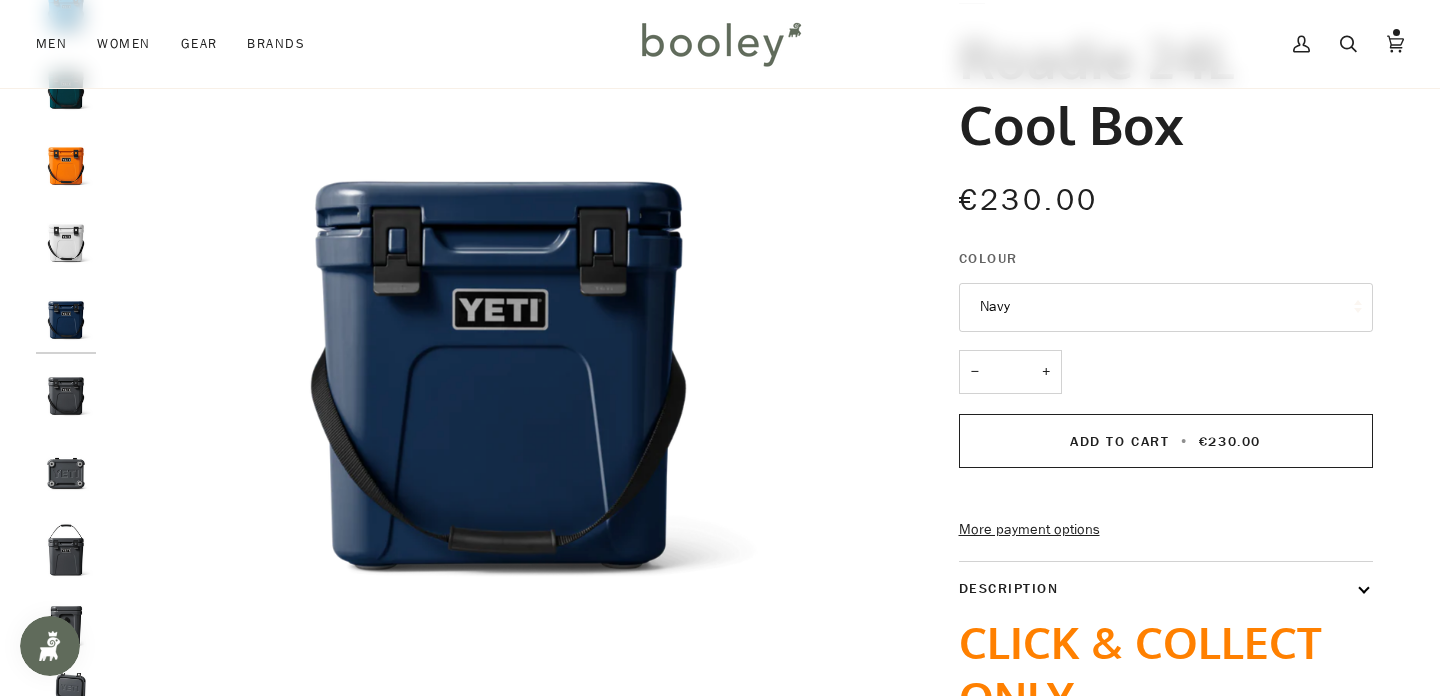 click on "Navy" at bounding box center [1166, 307] 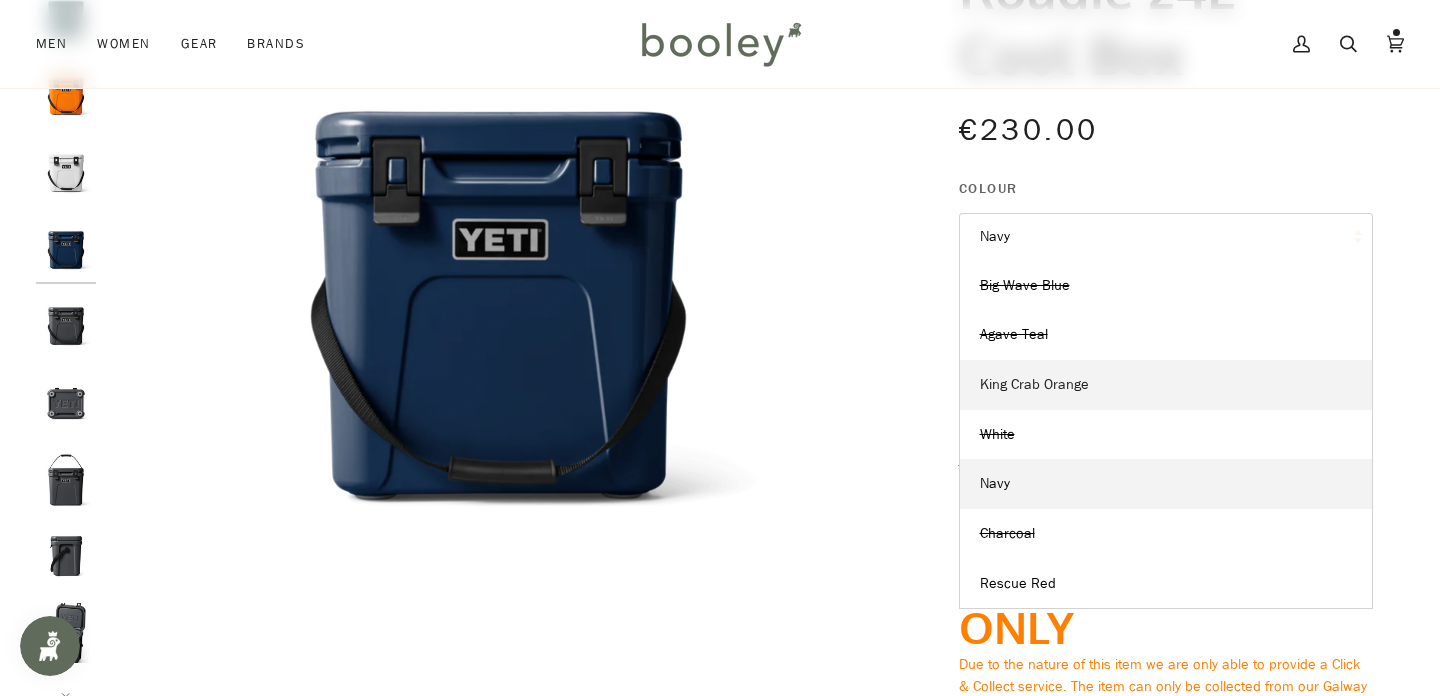 scroll, scrollTop: 265, scrollLeft: 0, axis: vertical 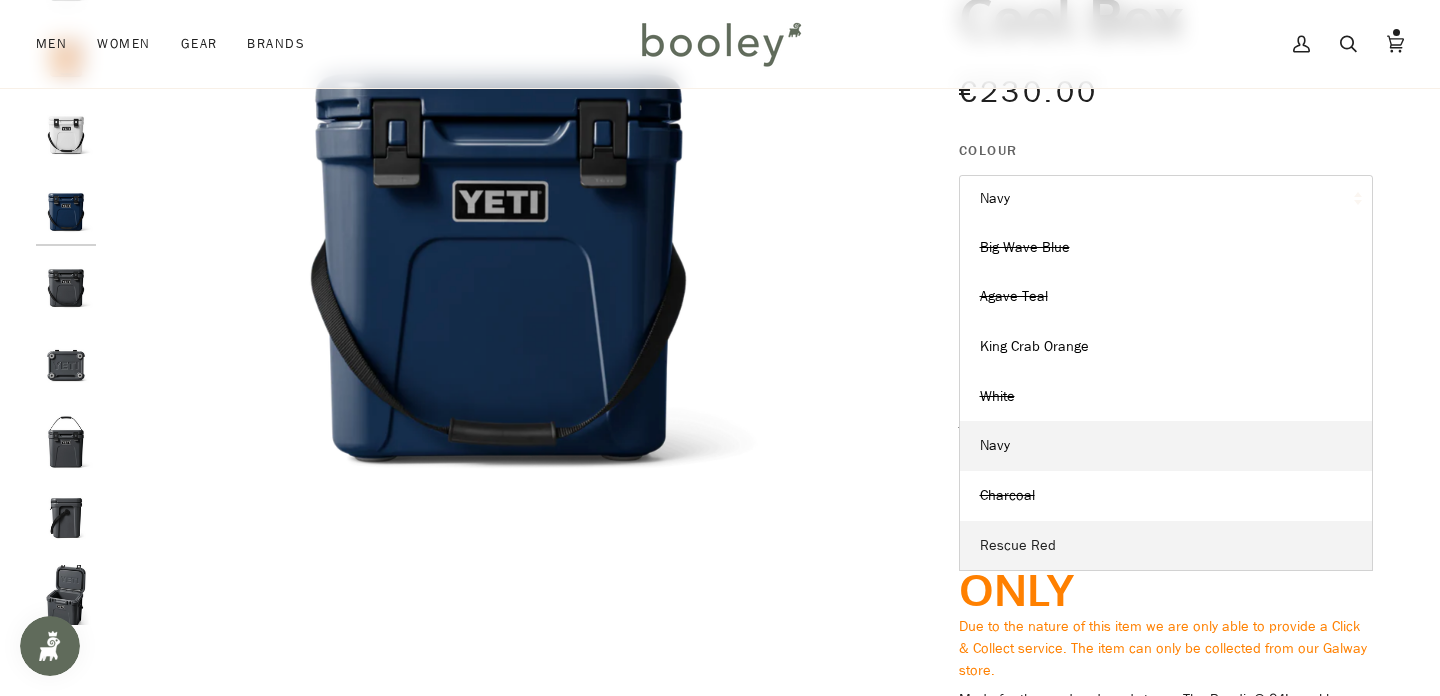 click on "Rescue Red" at bounding box center [1018, 545] 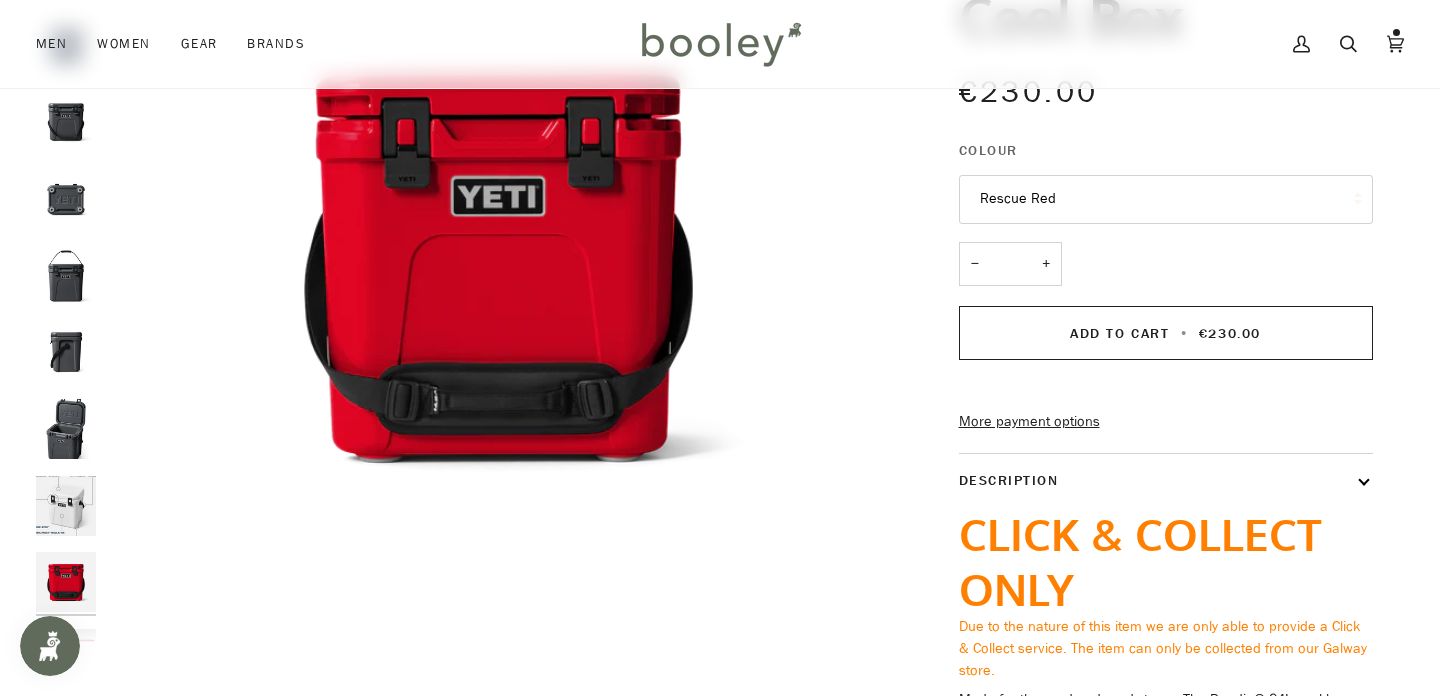 scroll, scrollTop: 212, scrollLeft: 0, axis: vertical 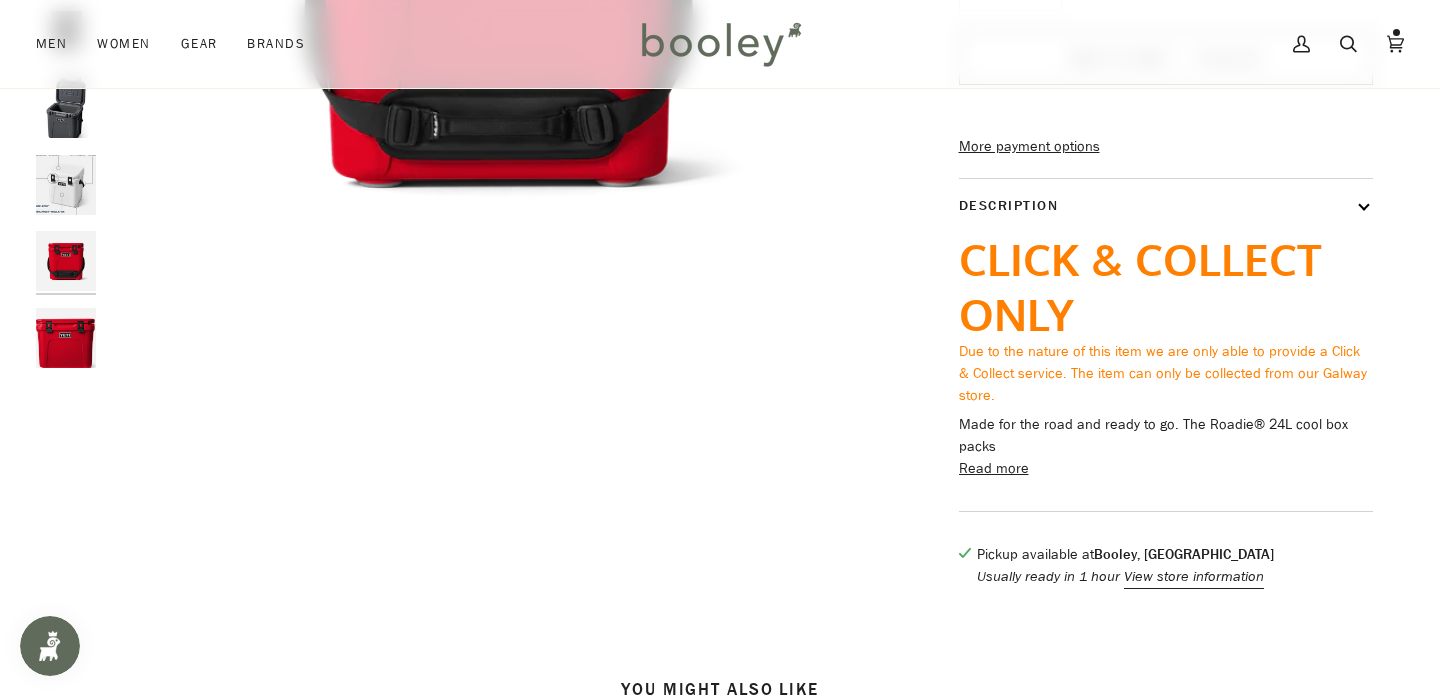 click on "Read more" at bounding box center [994, 469] 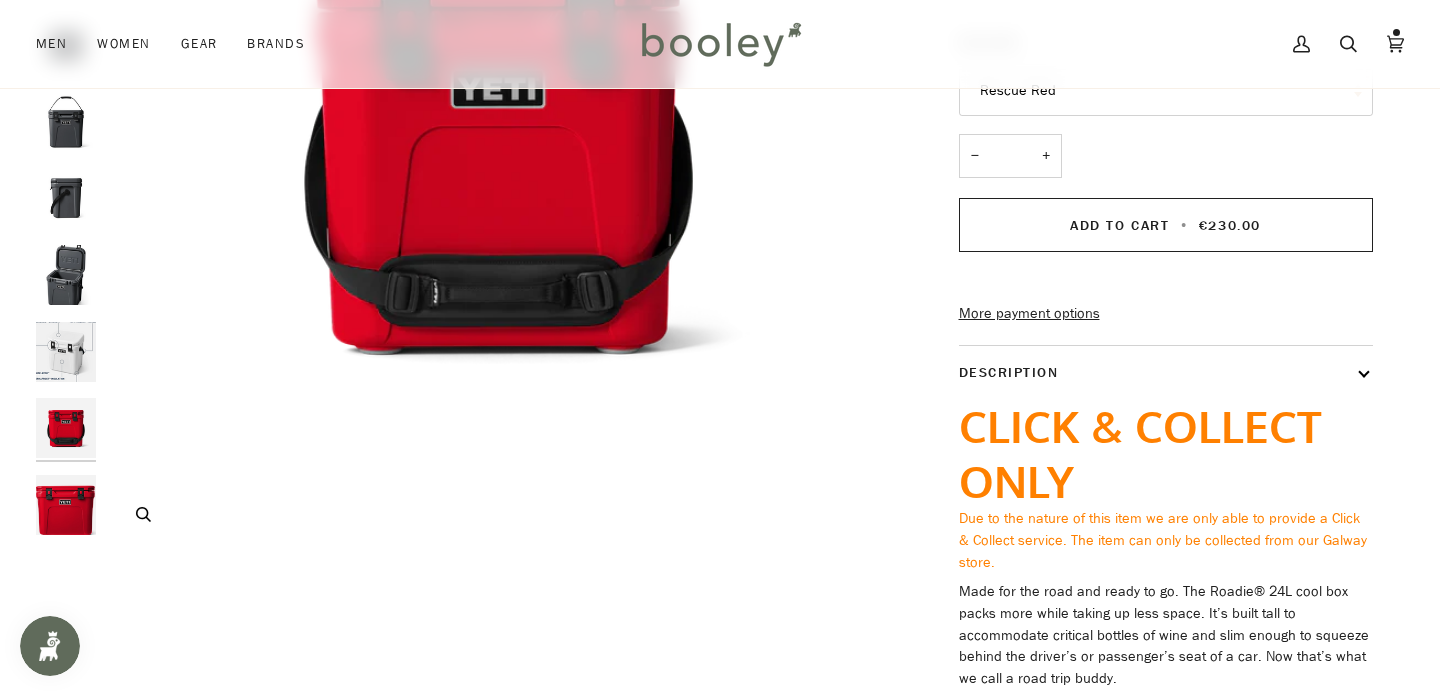 scroll, scrollTop: 386, scrollLeft: 0, axis: vertical 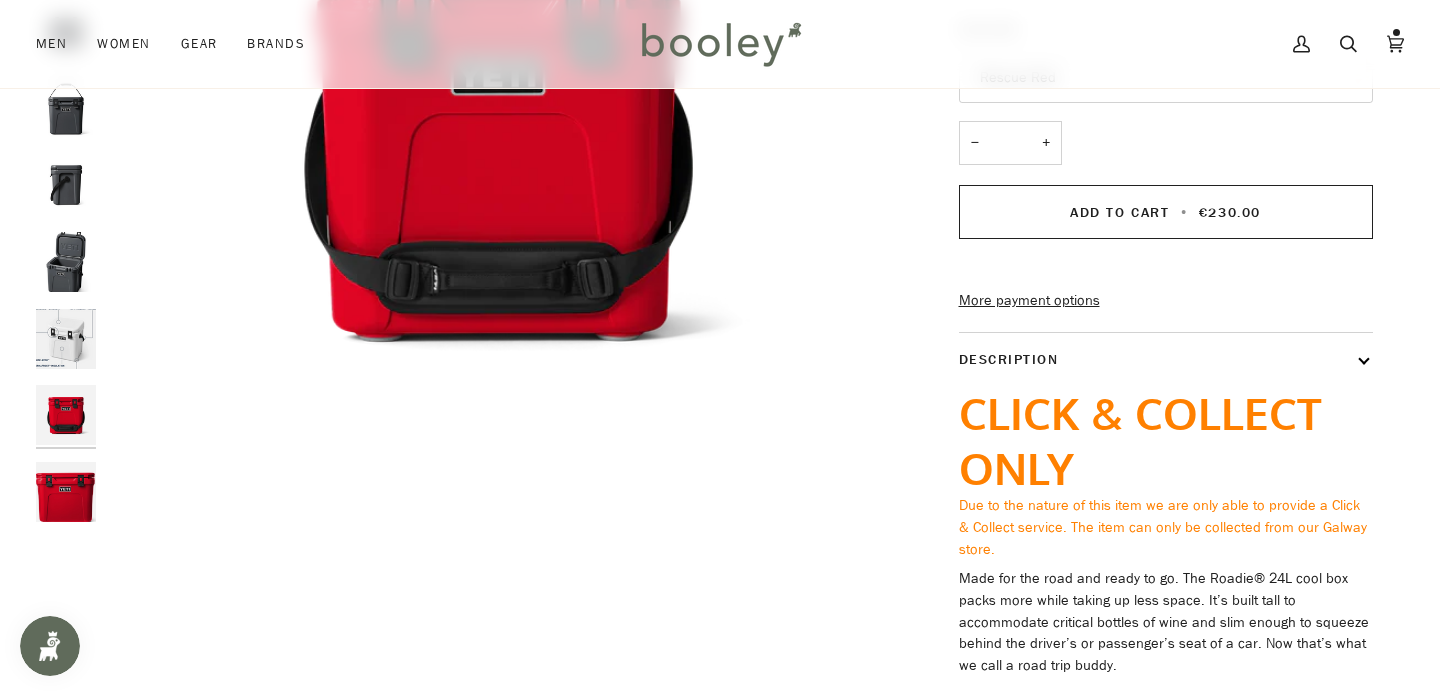 click at bounding box center (66, 415) 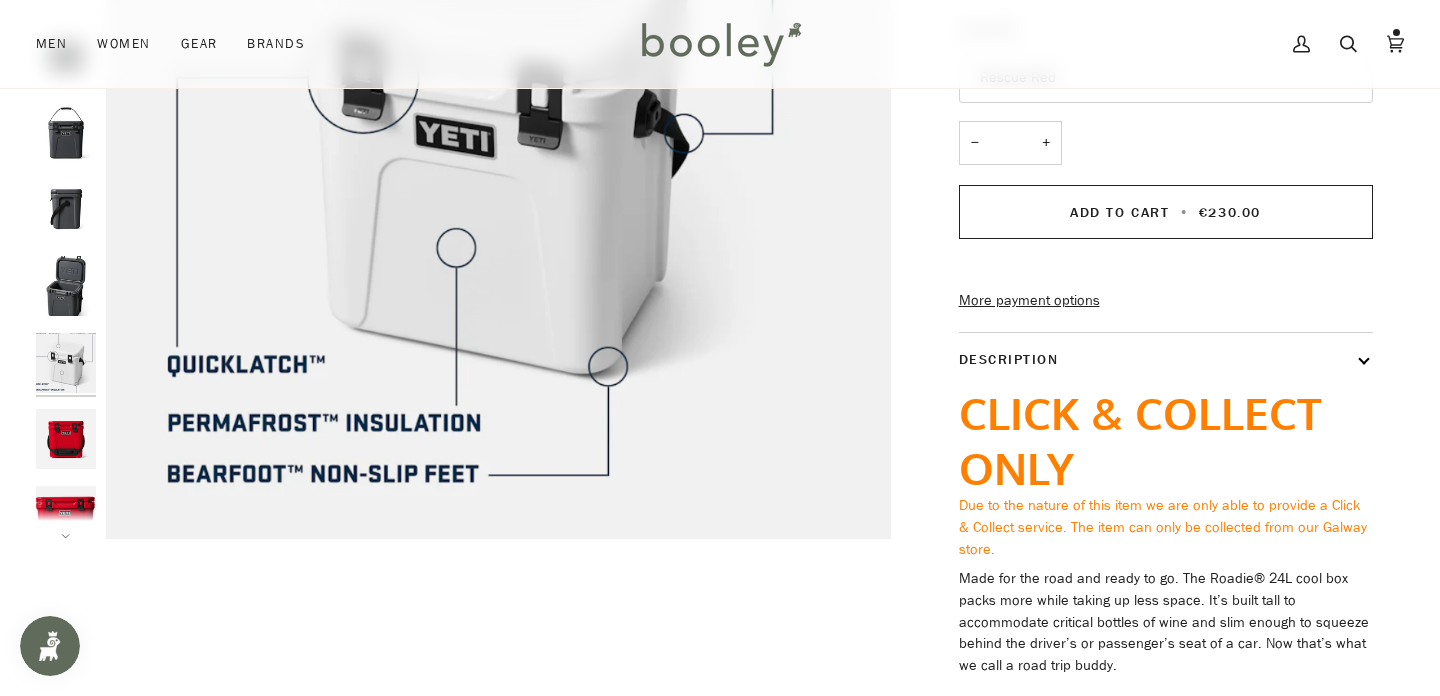scroll, scrollTop: 212, scrollLeft: 0, axis: vertical 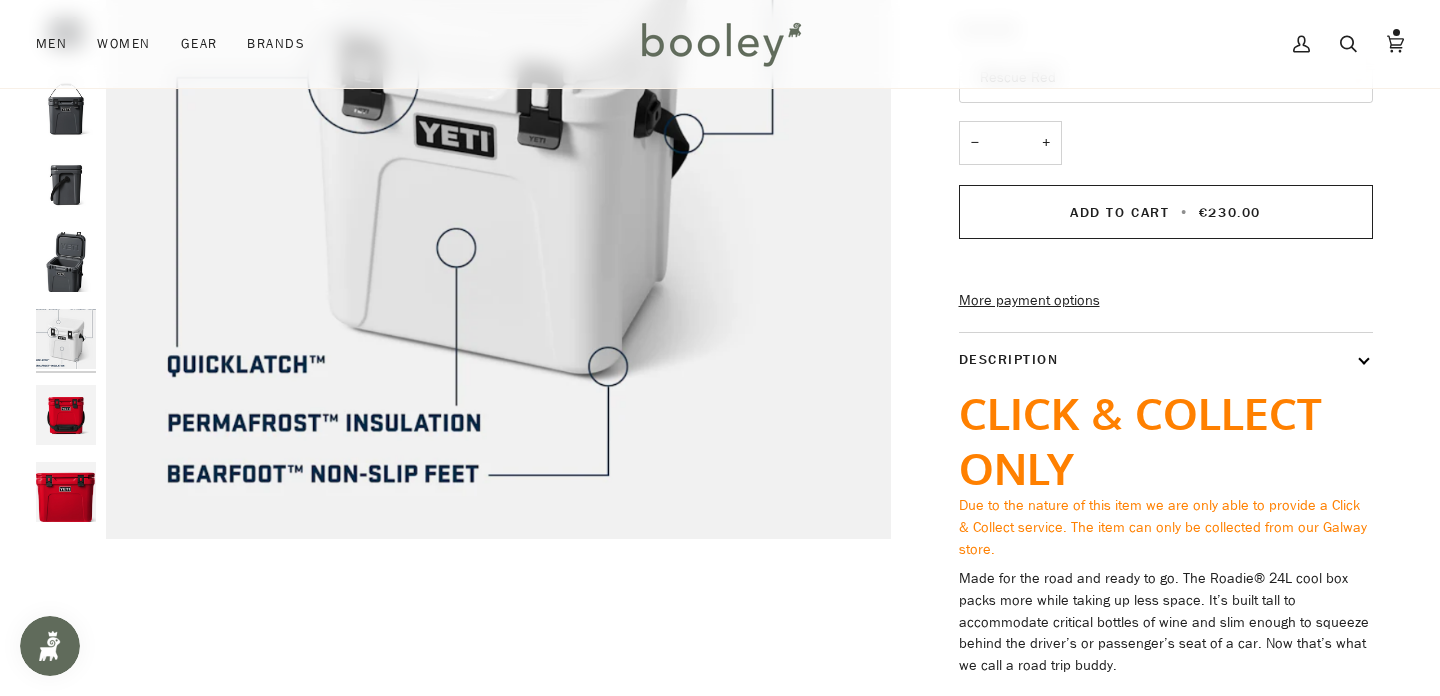 click at bounding box center (66, 262) 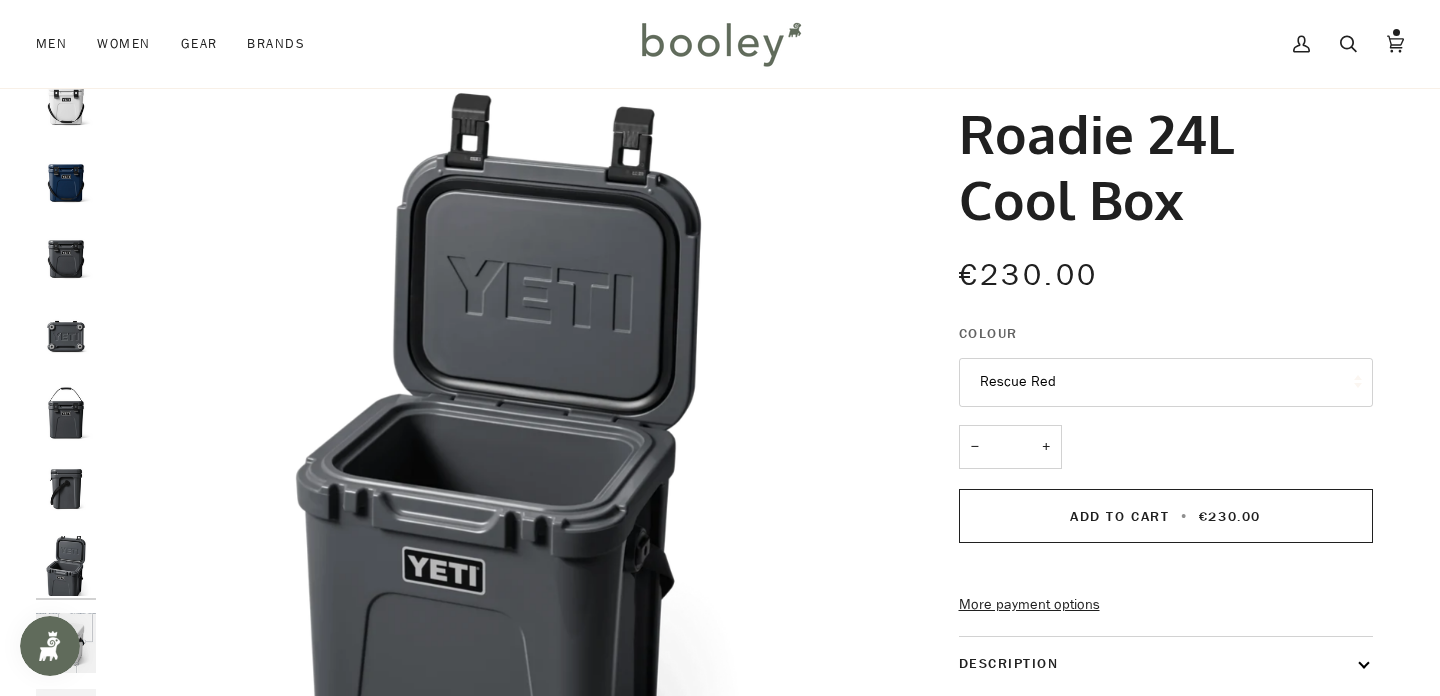 scroll, scrollTop: 80, scrollLeft: 0, axis: vertical 